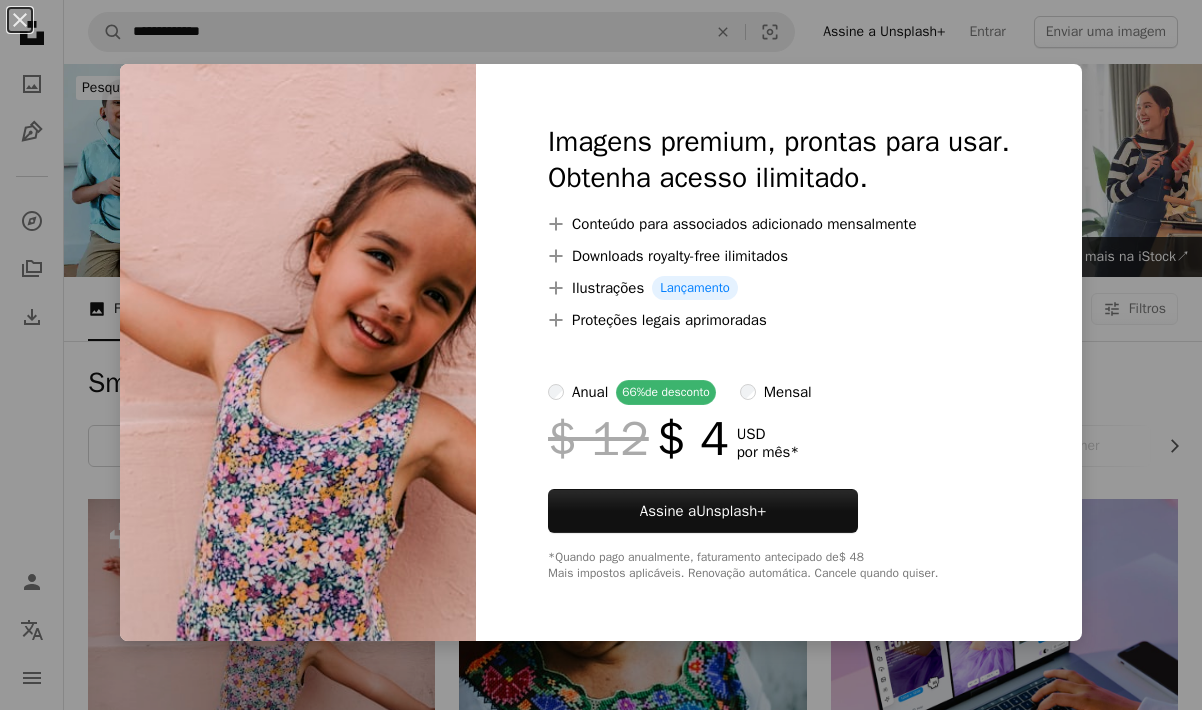 scroll, scrollTop: 391, scrollLeft: 0, axis: vertical 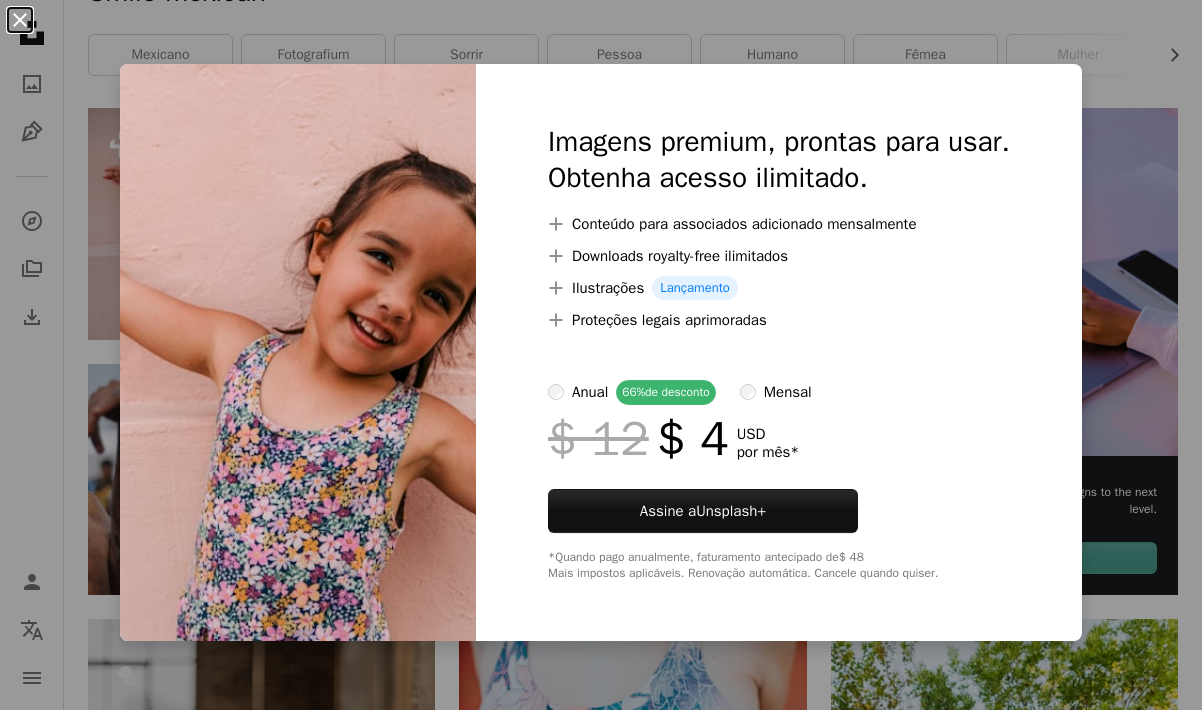 click on "An X shape" at bounding box center (20, 20) 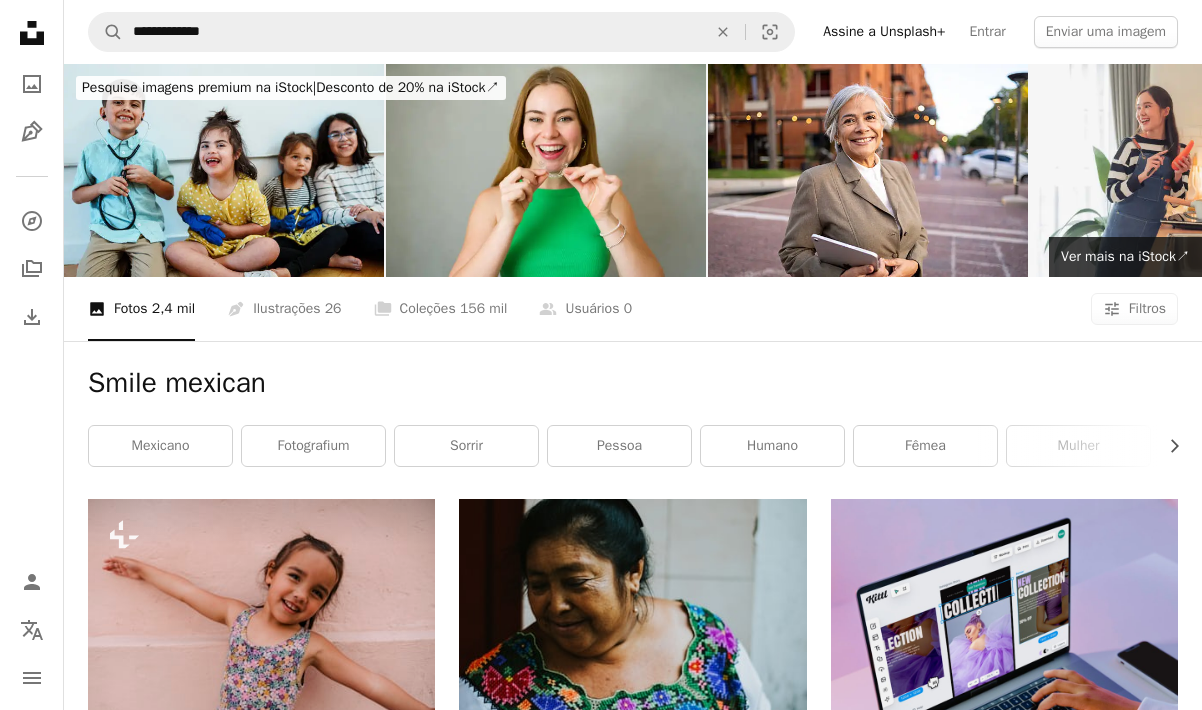 scroll, scrollTop: 0, scrollLeft: 0, axis: both 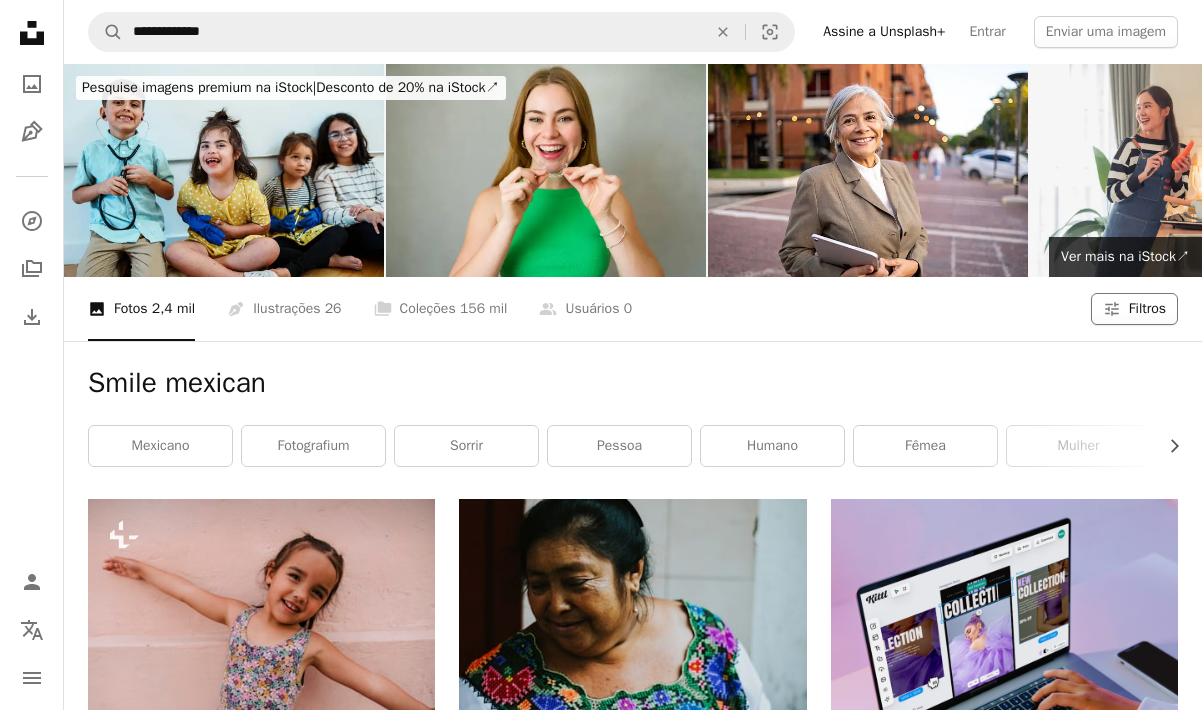 click on "Filtros" at bounding box center (1147, 309) 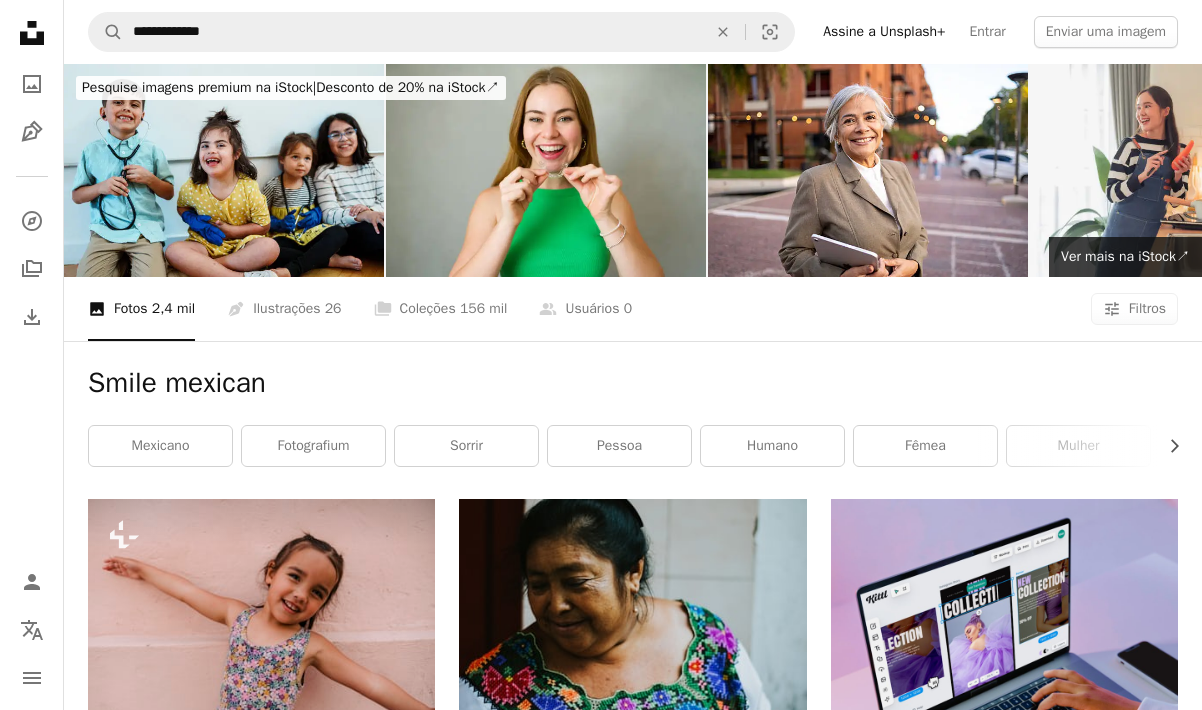 scroll, scrollTop: 71, scrollLeft: 0, axis: vertical 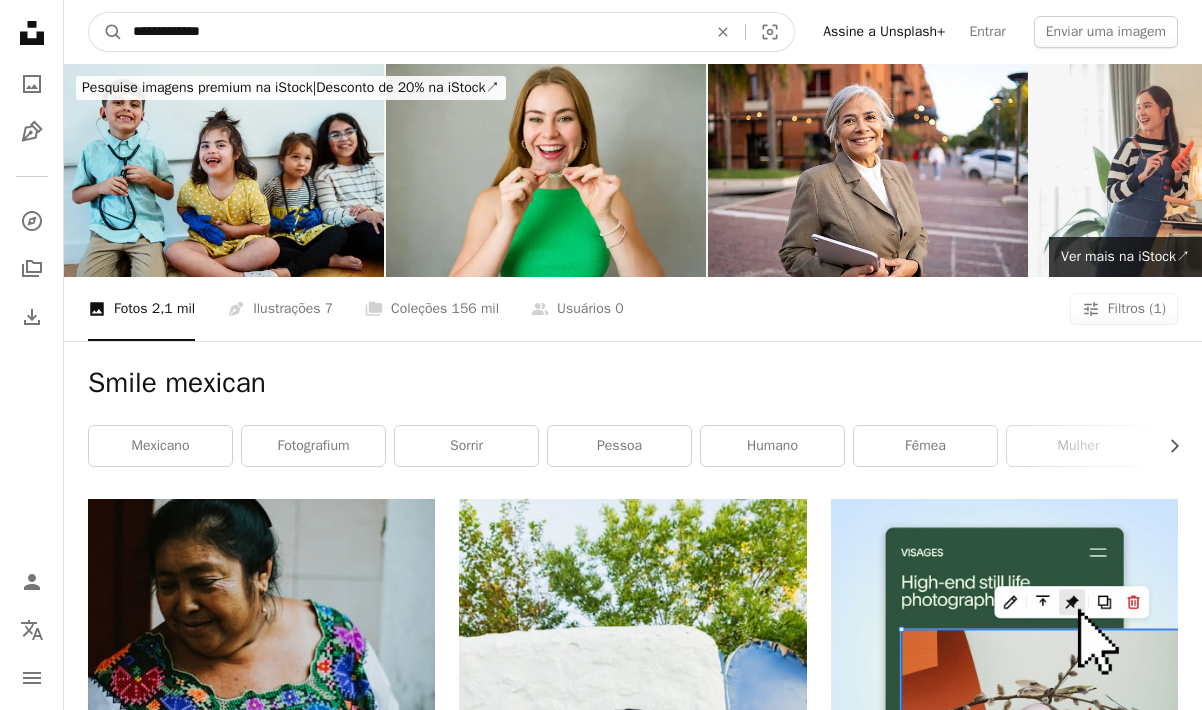 drag, startPoint x: 171, startPoint y: 28, endPoint x: 299, endPoint y: 27, distance: 128.0039 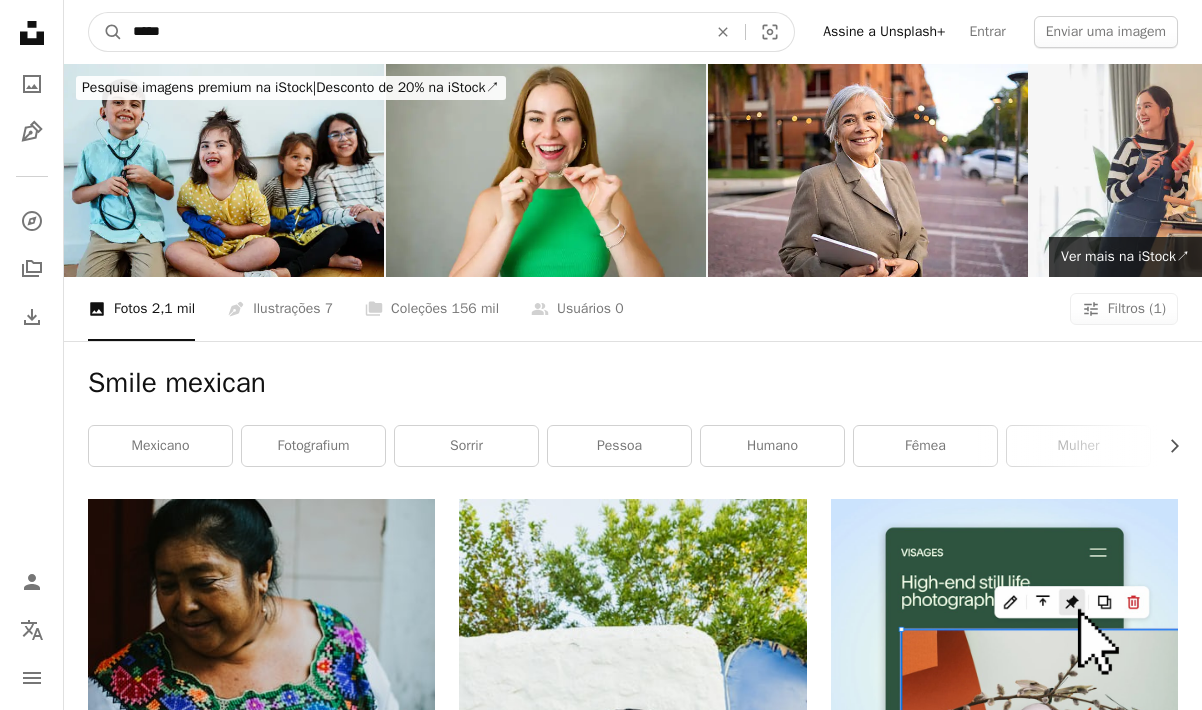 type on "*****" 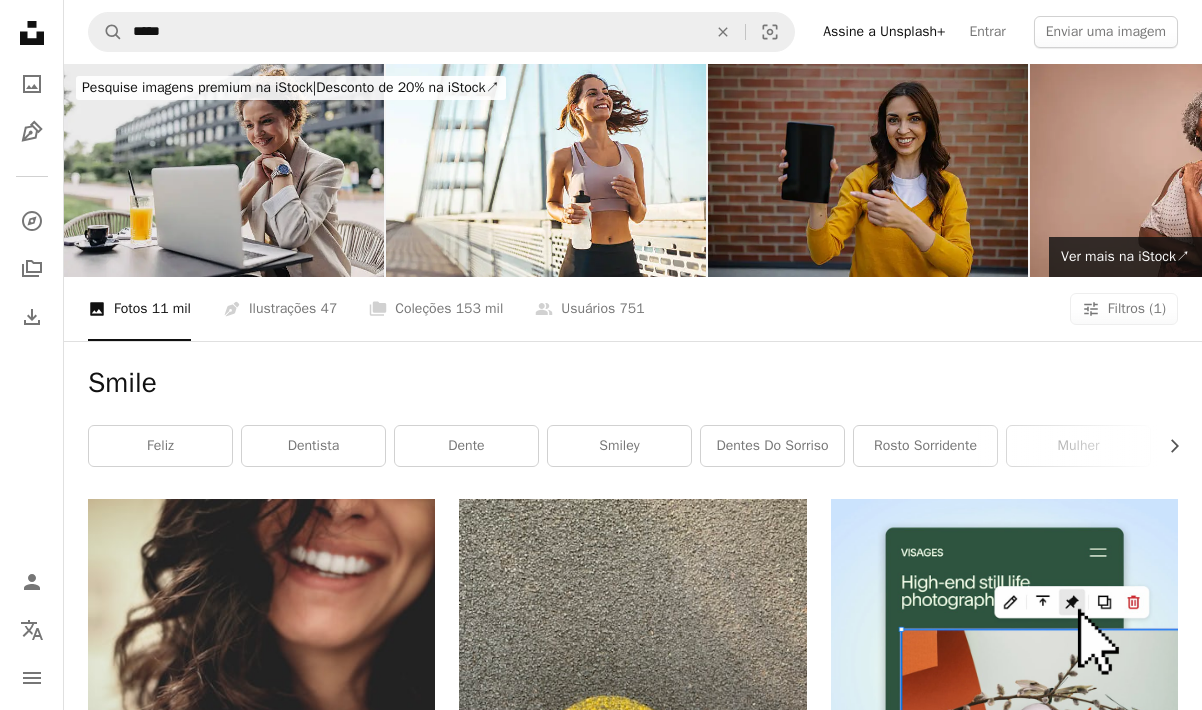 scroll, scrollTop: -1, scrollLeft: 0, axis: vertical 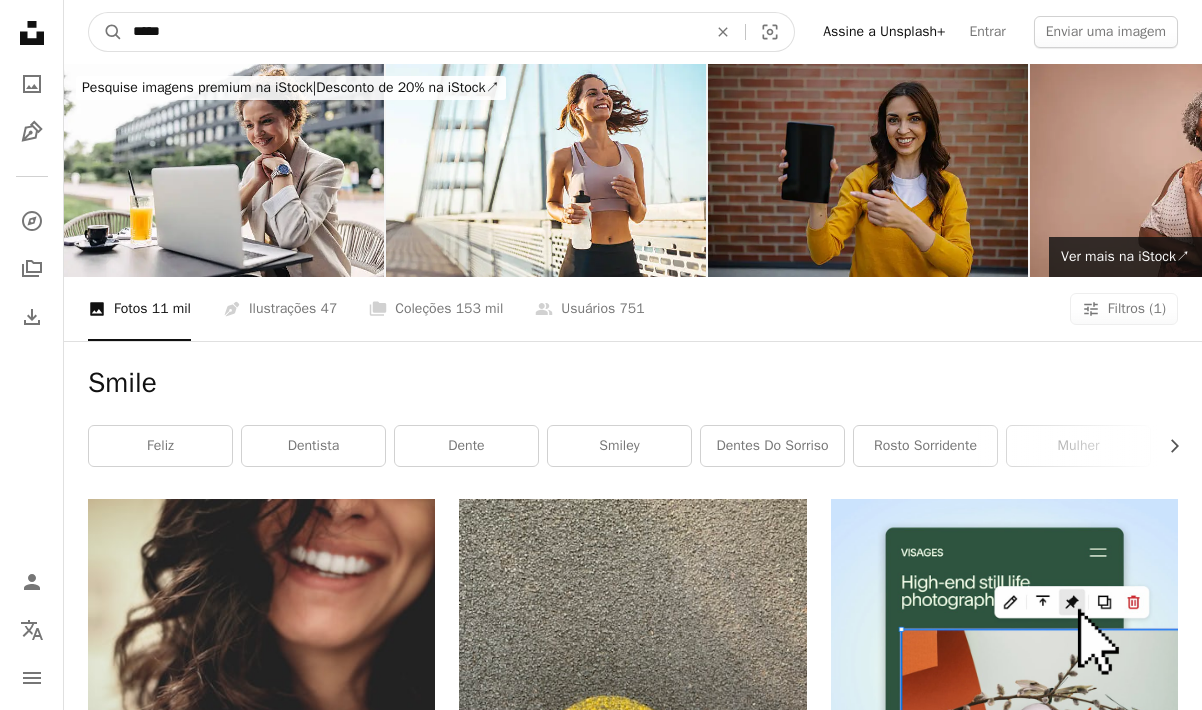 click on "*****" at bounding box center [412, 32] 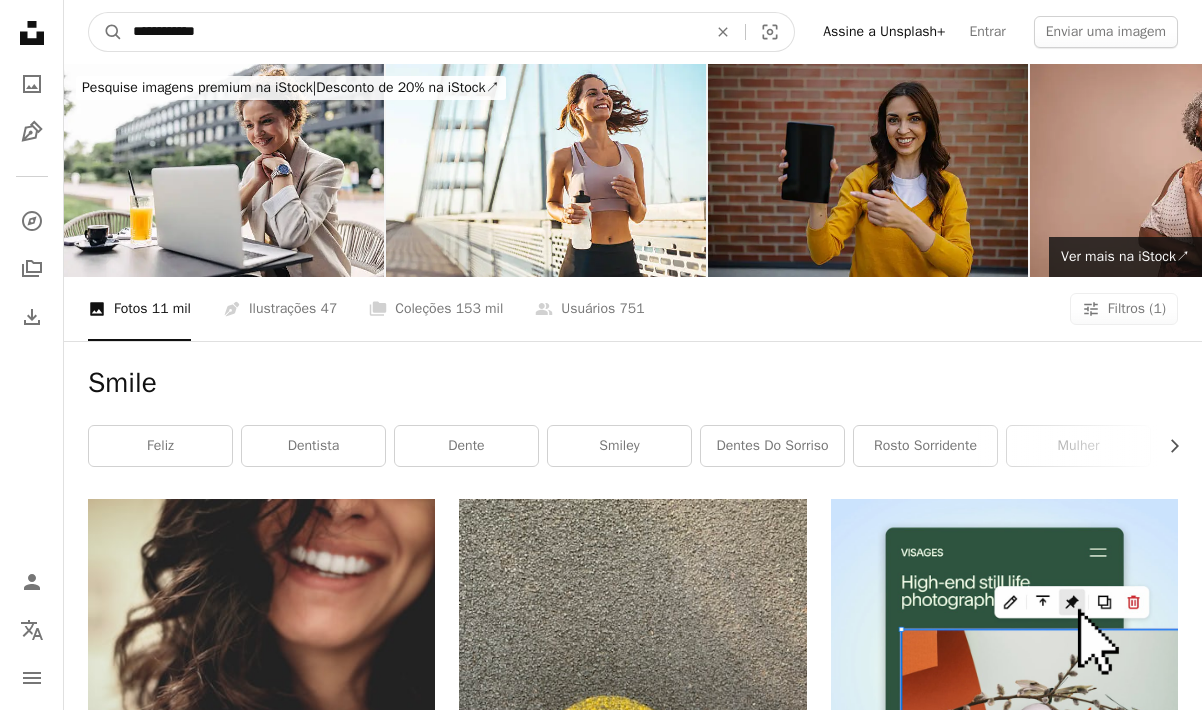 type on "**********" 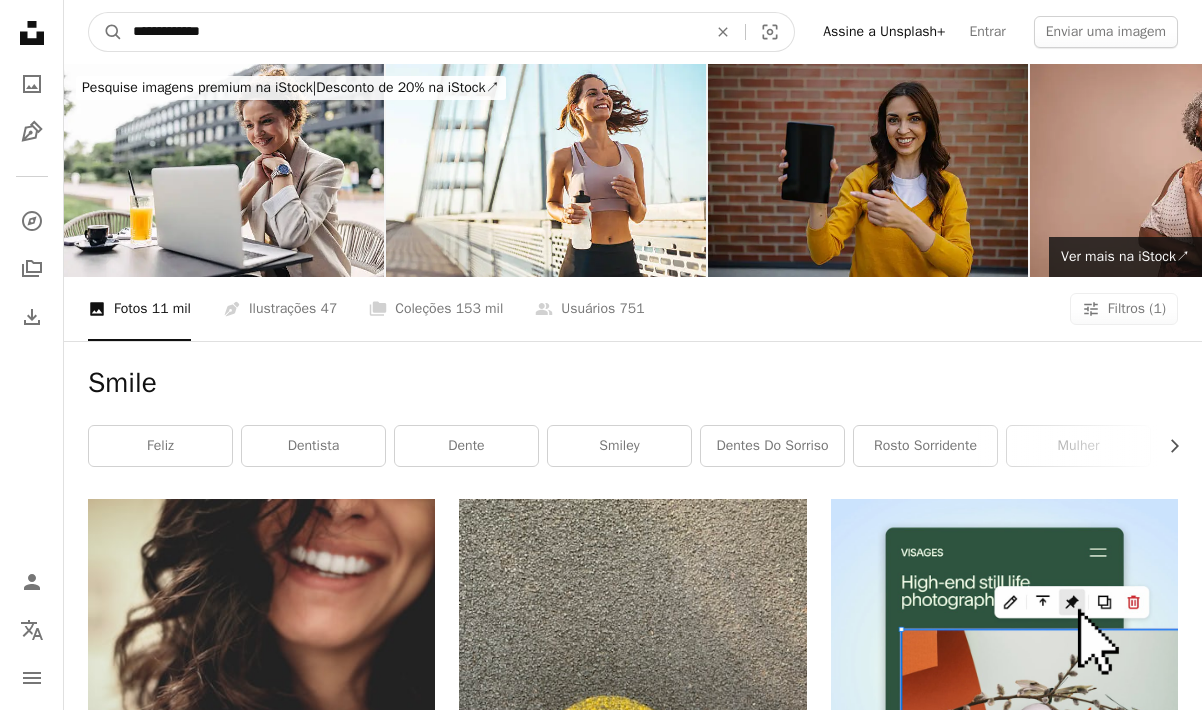 click on "A magnifying glass" at bounding box center (106, 32) 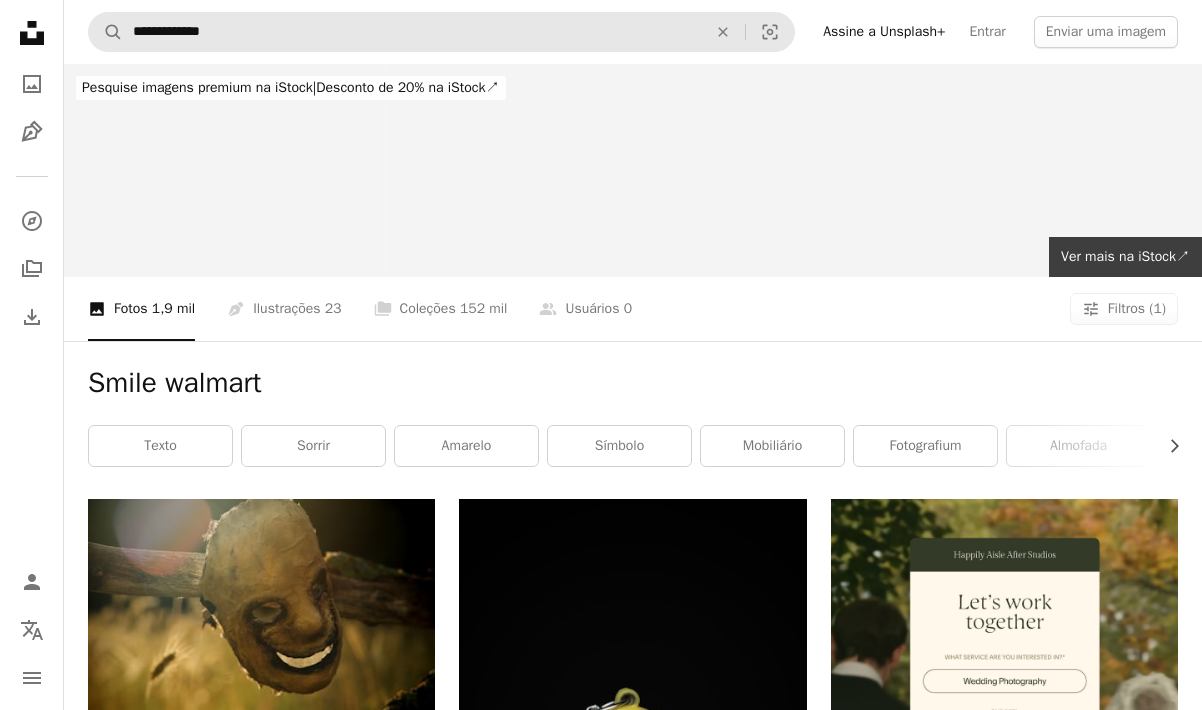 scroll, scrollTop: 0, scrollLeft: 0, axis: both 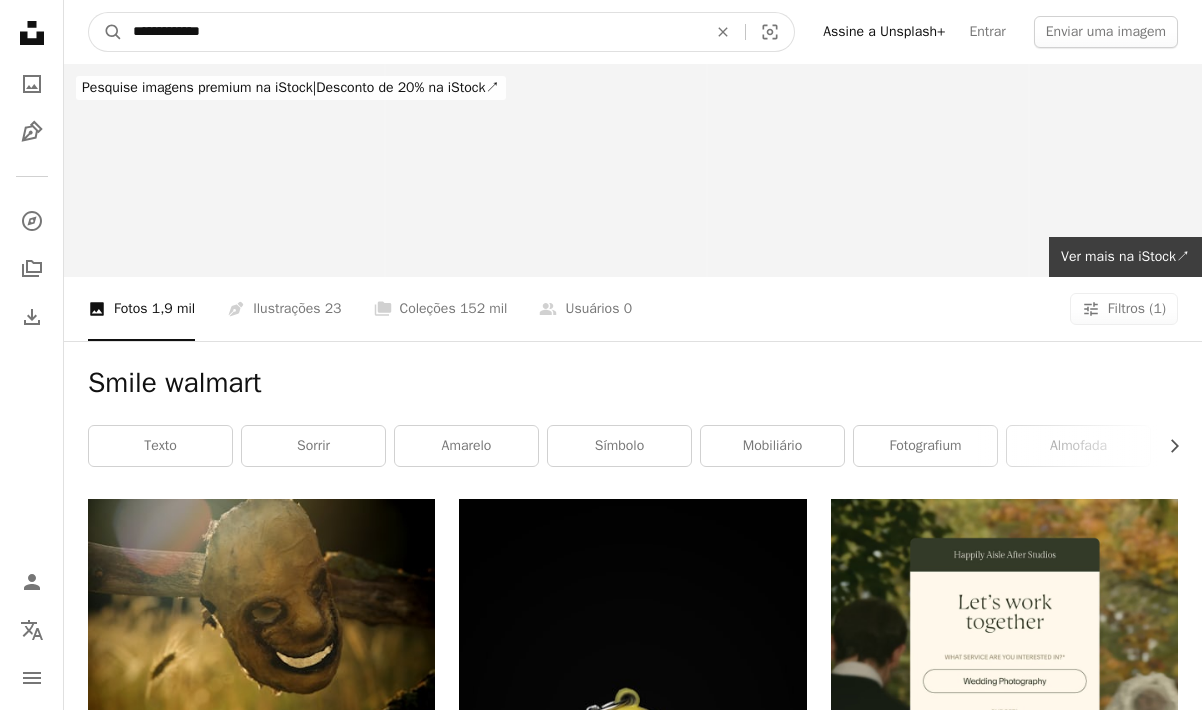 drag, startPoint x: 237, startPoint y: 35, endPoint x: 172, endPoint y: 34, distance: 65.00769 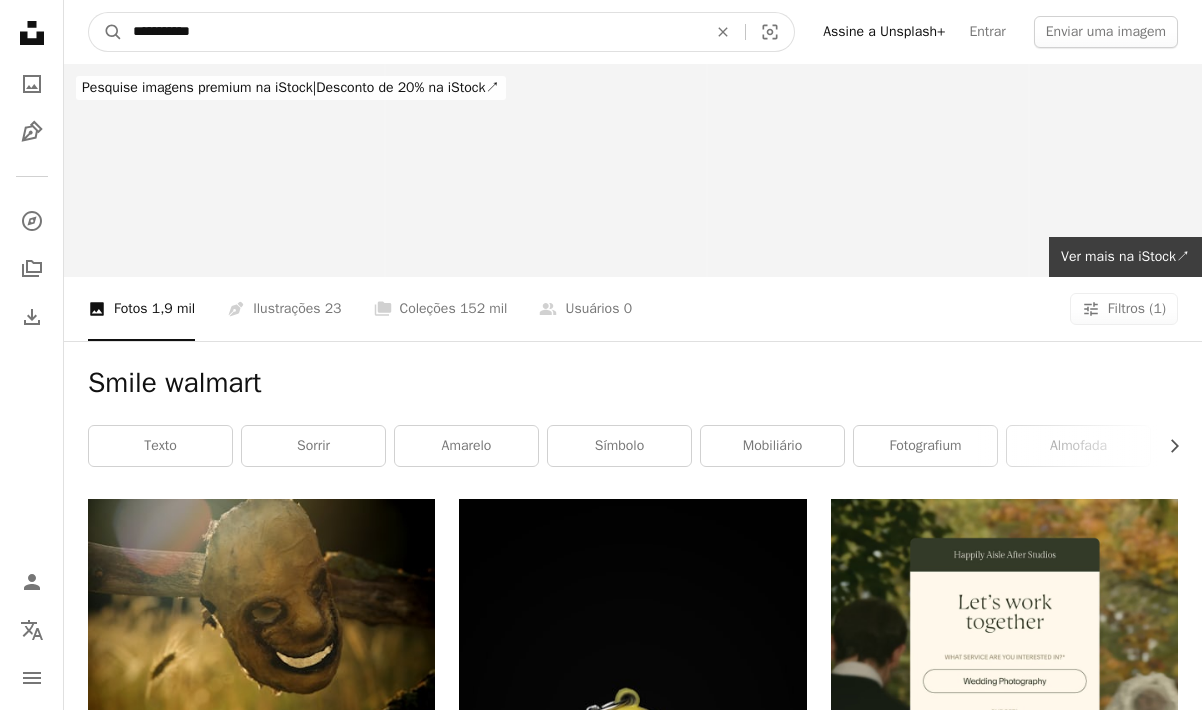 type on "**********" 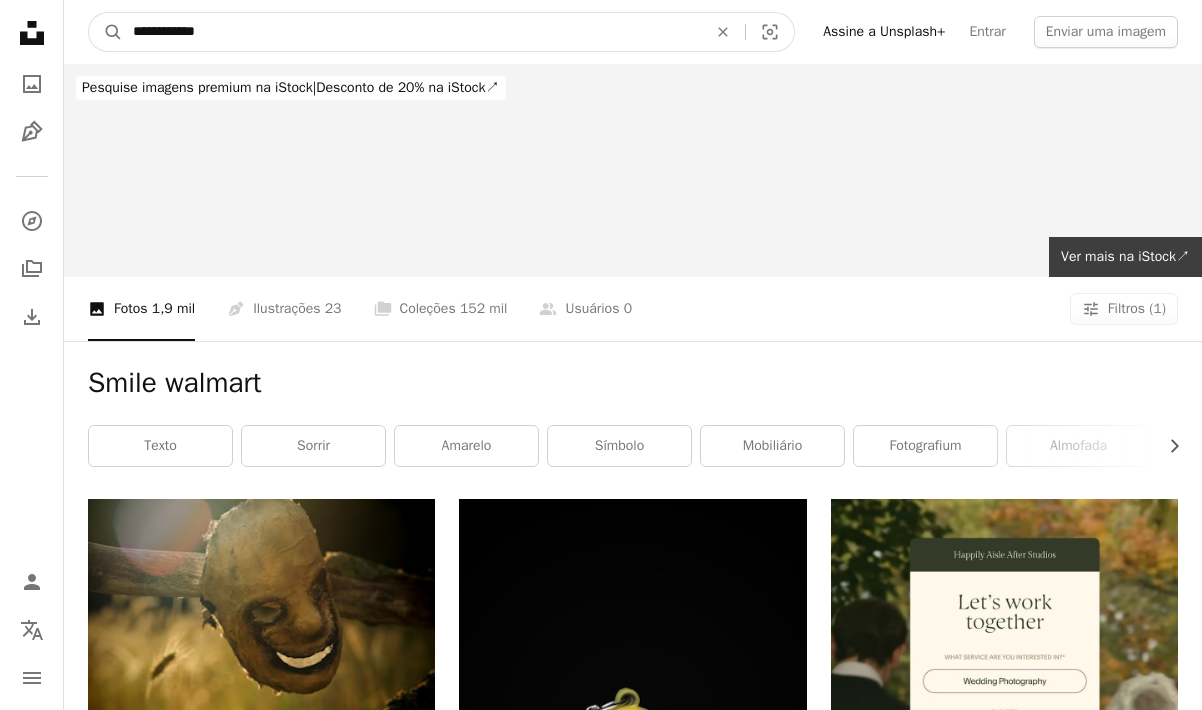 click on "A magnifying glass" at bounding box center [106, 32] 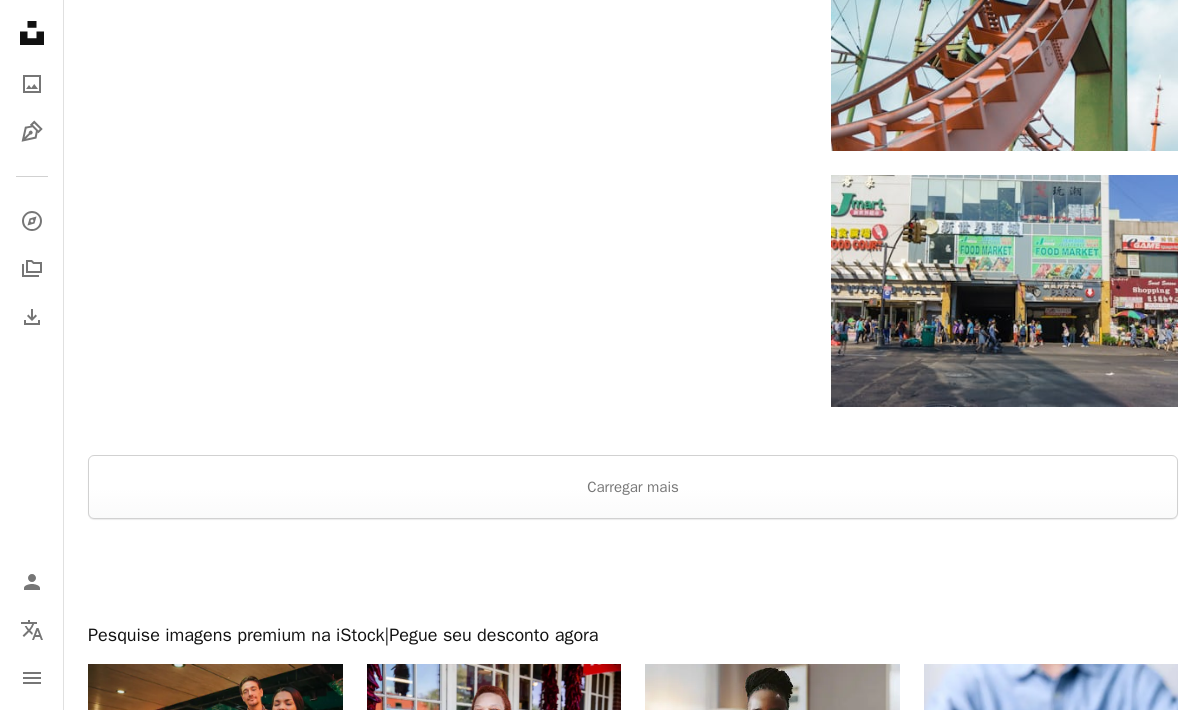 scroll, scrollTop: 3193, scrollLeft: 0, axis: vertical 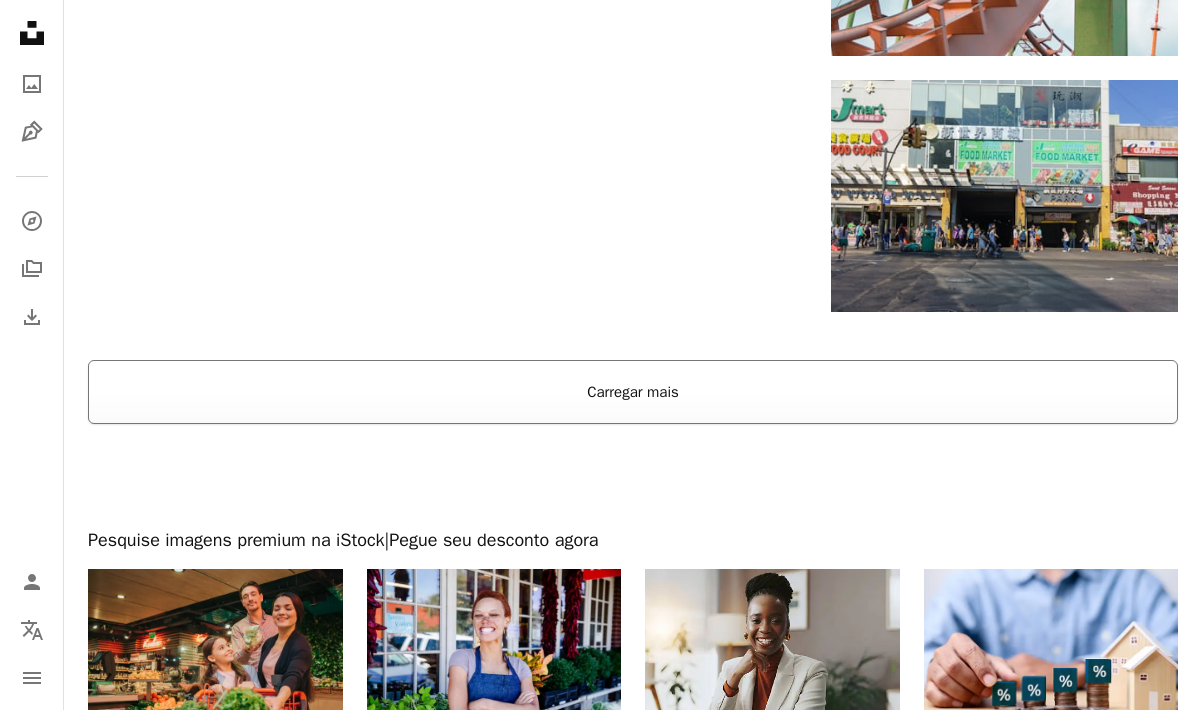click on "Carregar mais" at bounding box center [633, 392] 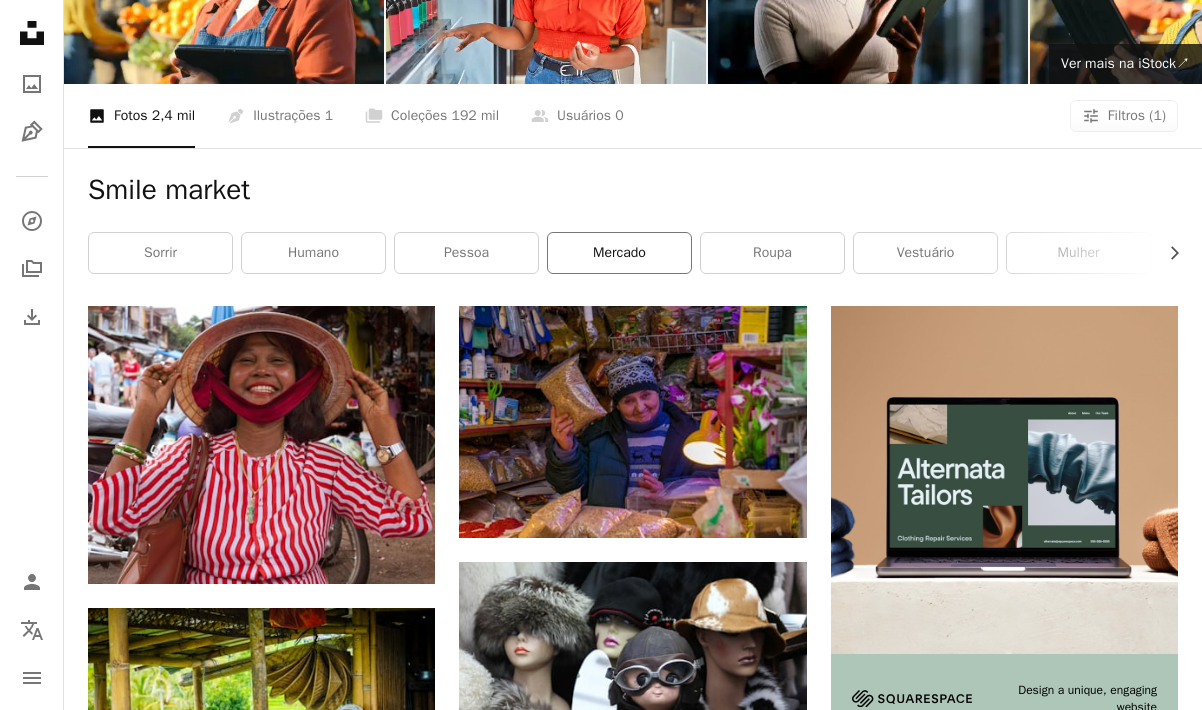scroll, scrollTop: 264, scrollLeft: 0, axis: vertical 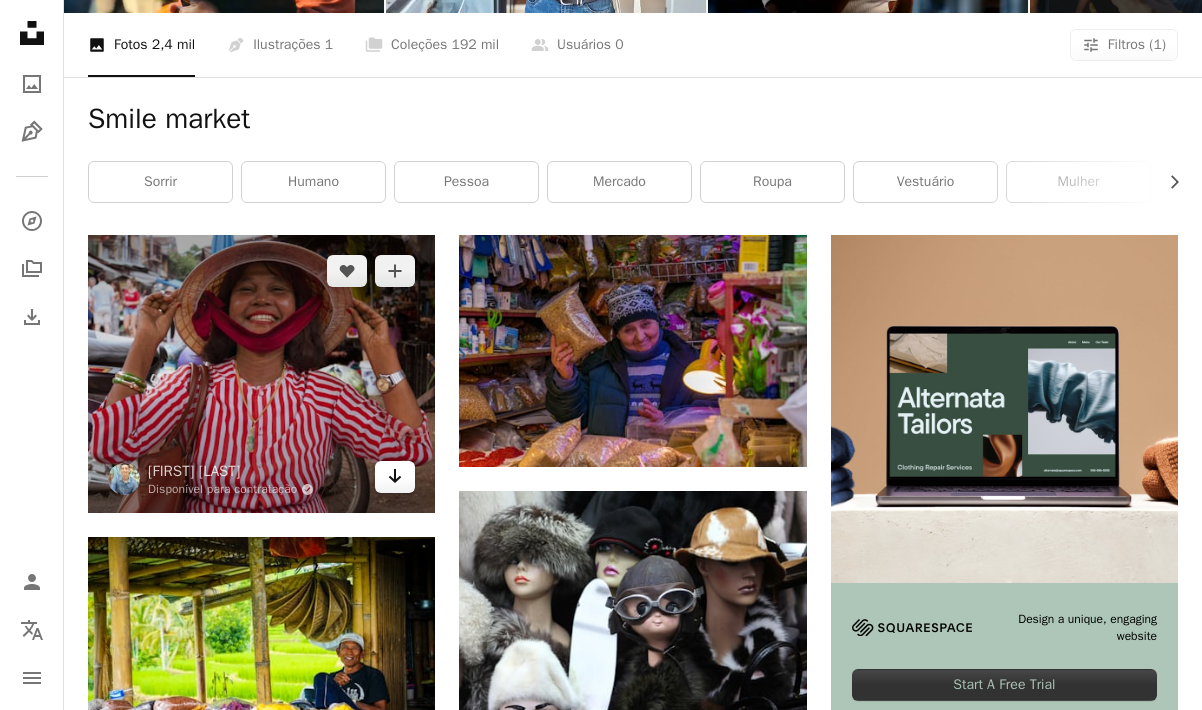 click on "Arrow pointing down" 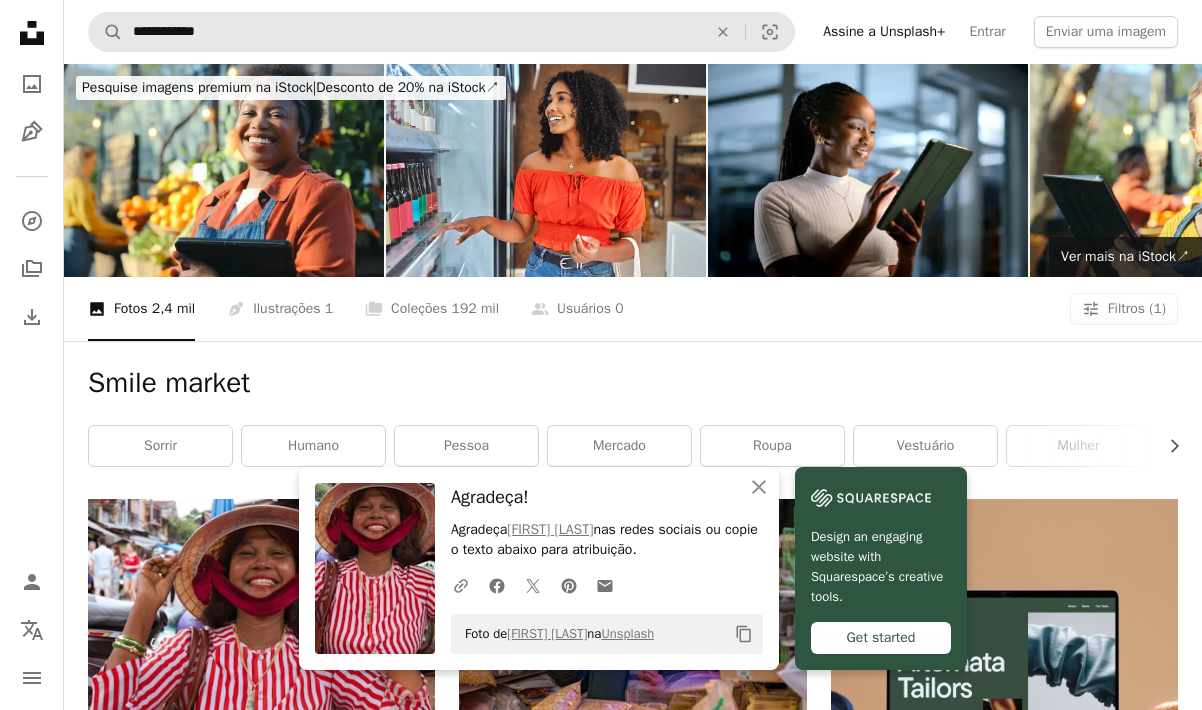 scroll, scrollTop: 0, scrollLeft: 0, axis: both 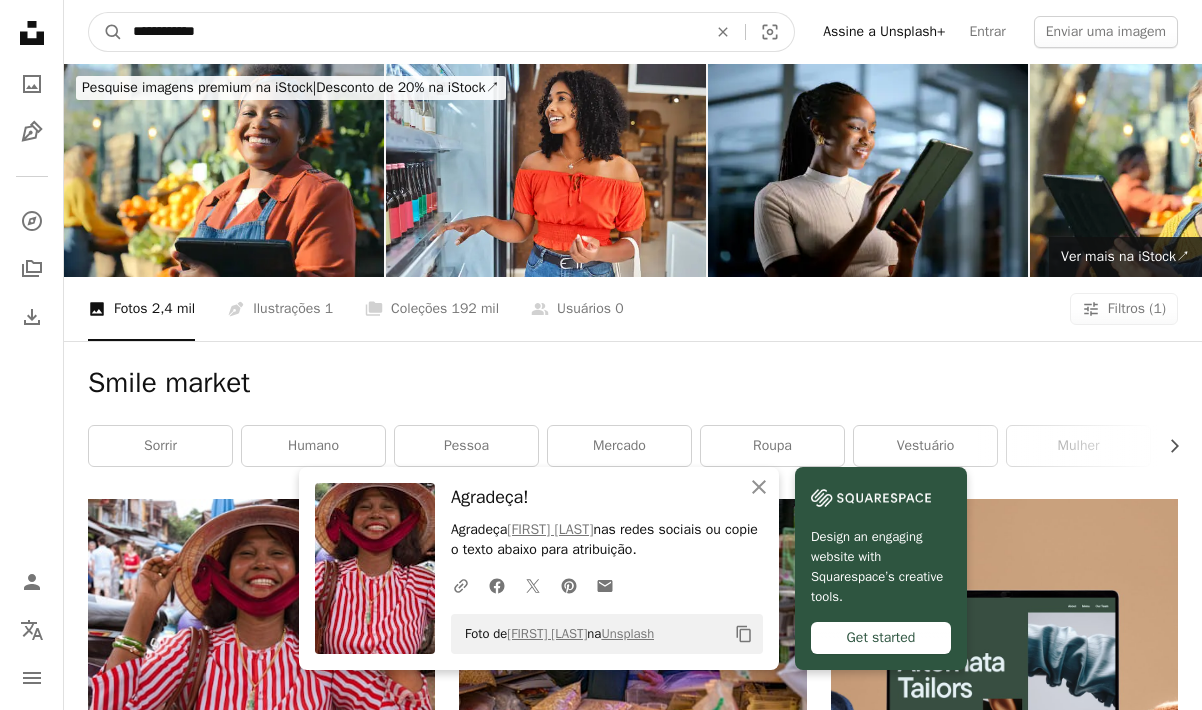 drag, startPoint x: 172, startPoint y: 27, endPoint x: 311, endPoint y: 27, distance: 139 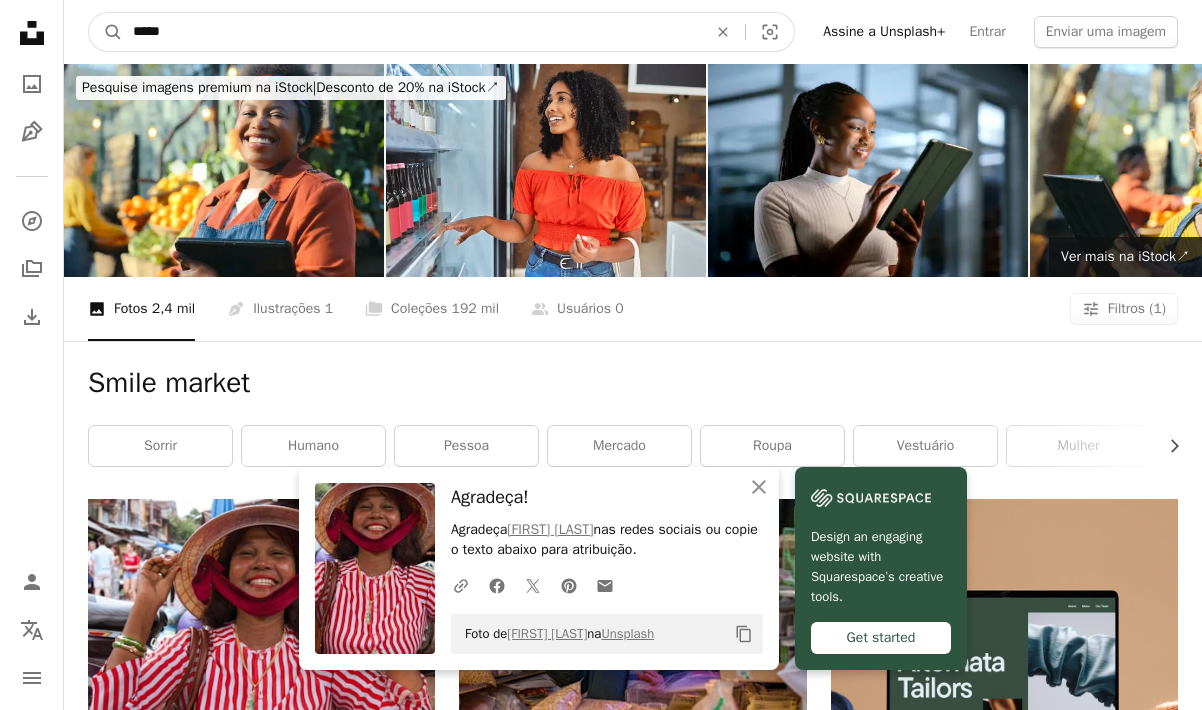 type on "*****" 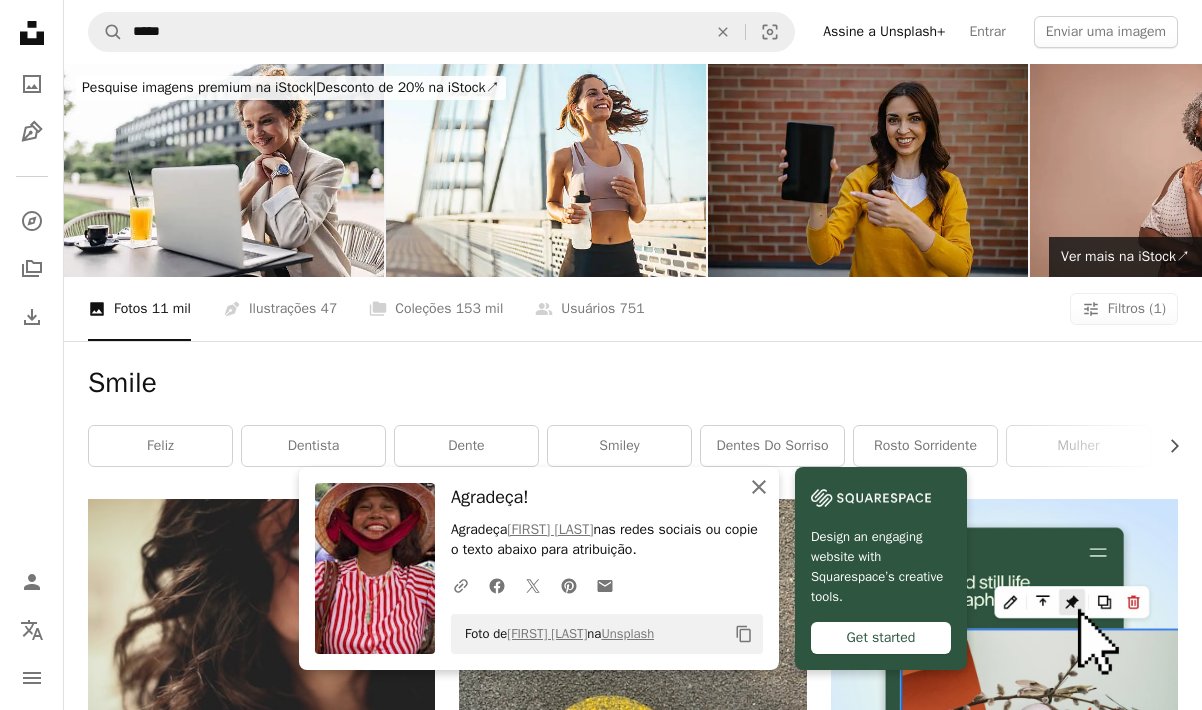 click on "An X shape" 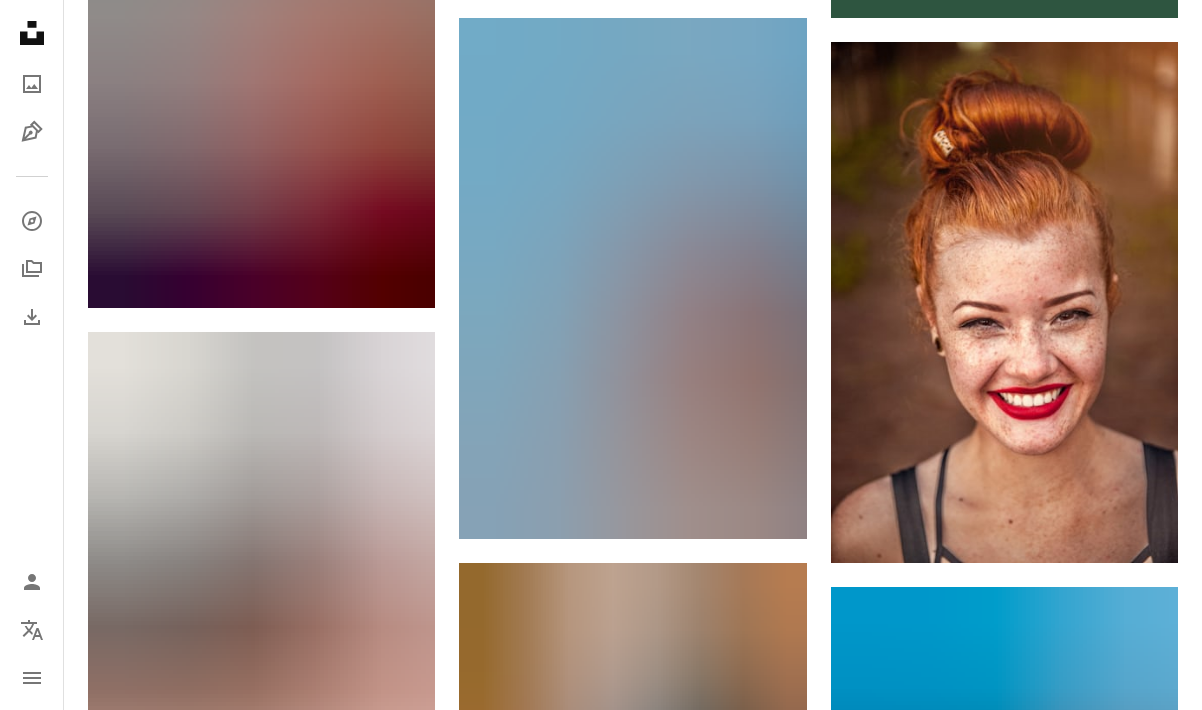 scroll, scrollTop: 859, scrollLeft: 0, axis: vertical 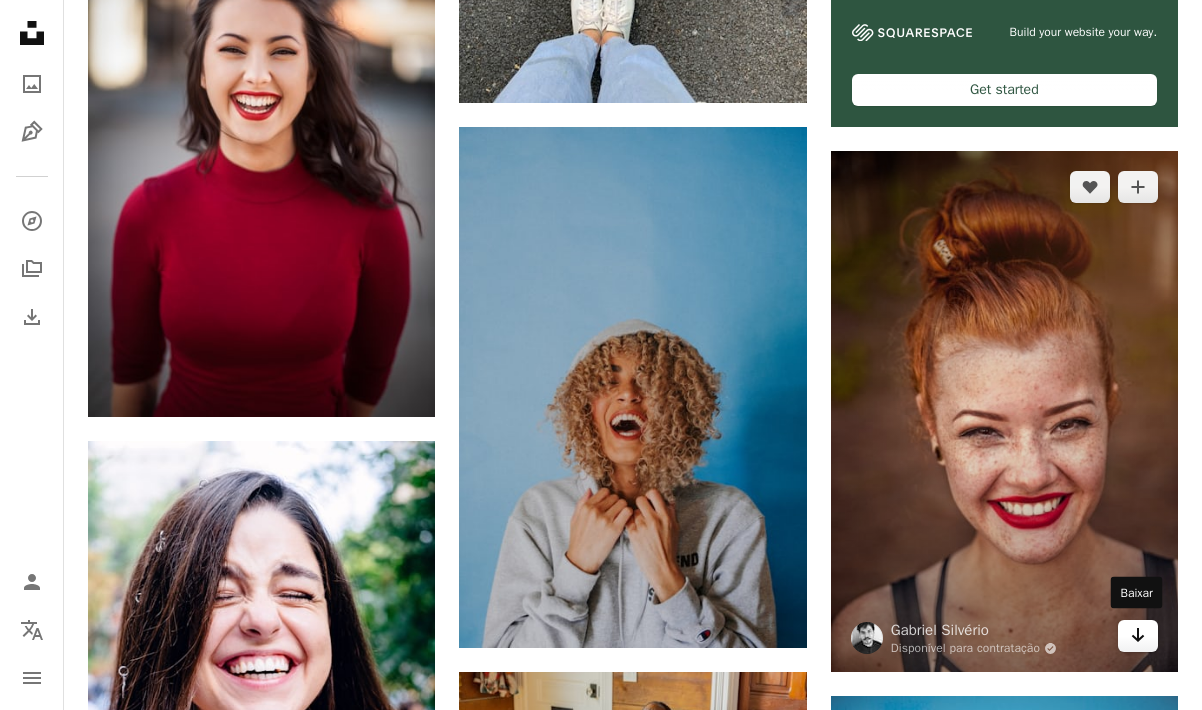 click on "Arrow pointing down" 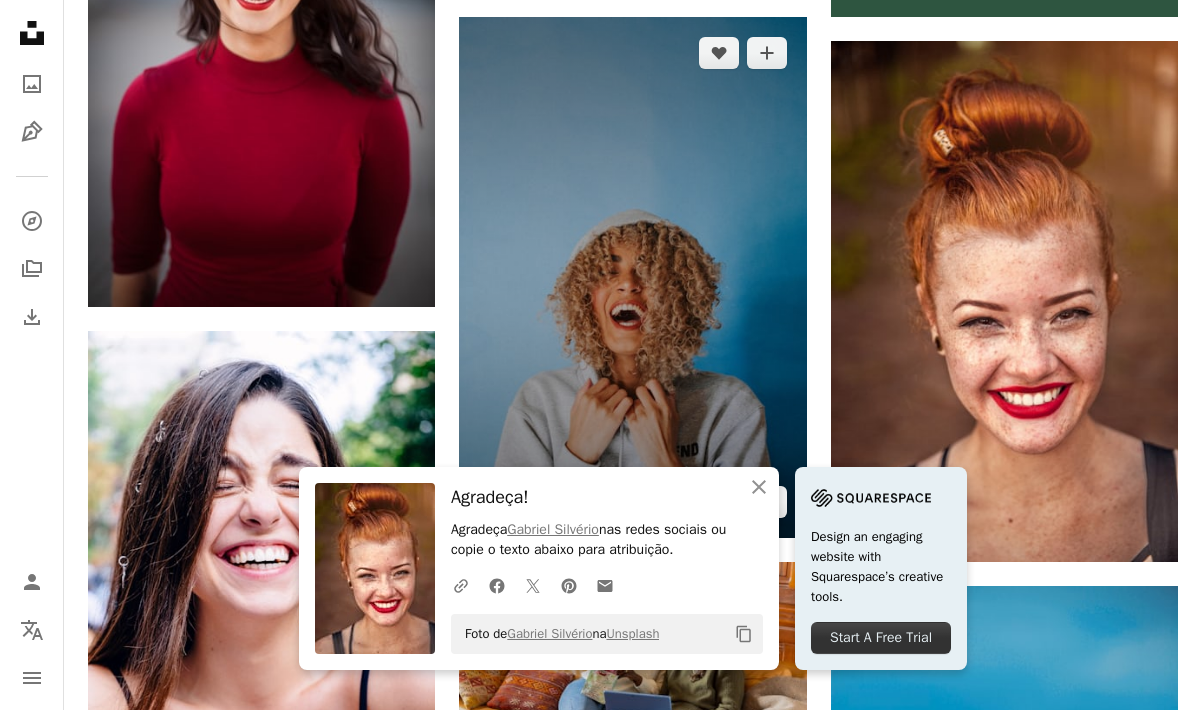 scroll, scrollTop: 1175, scrollLeft: 0, axis: vertical 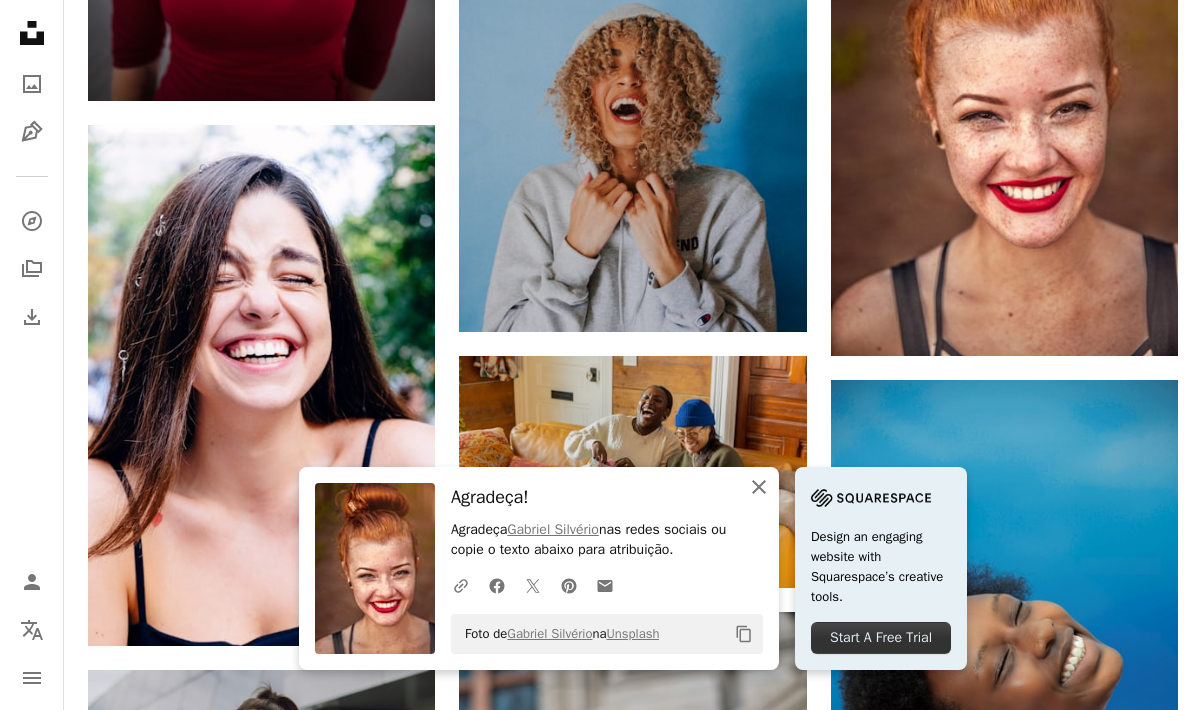 click on "An X shape" 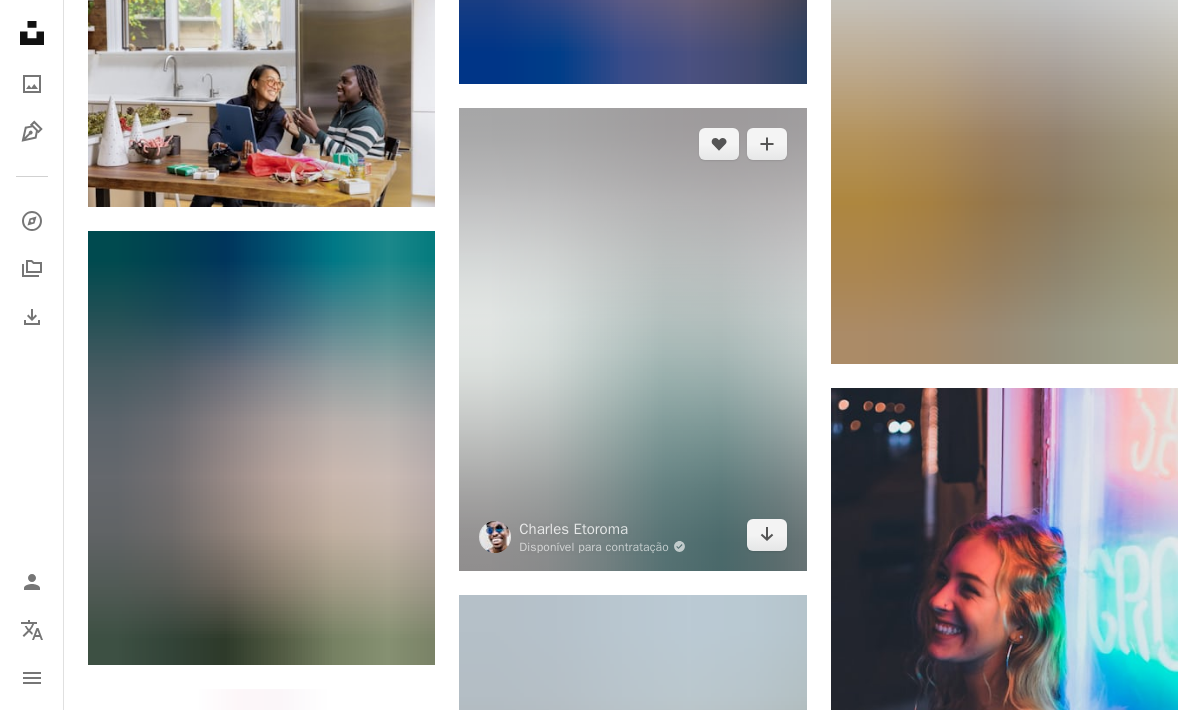 scroll, scrollTop: 5465, scrollLeft: 0, axis: vertical 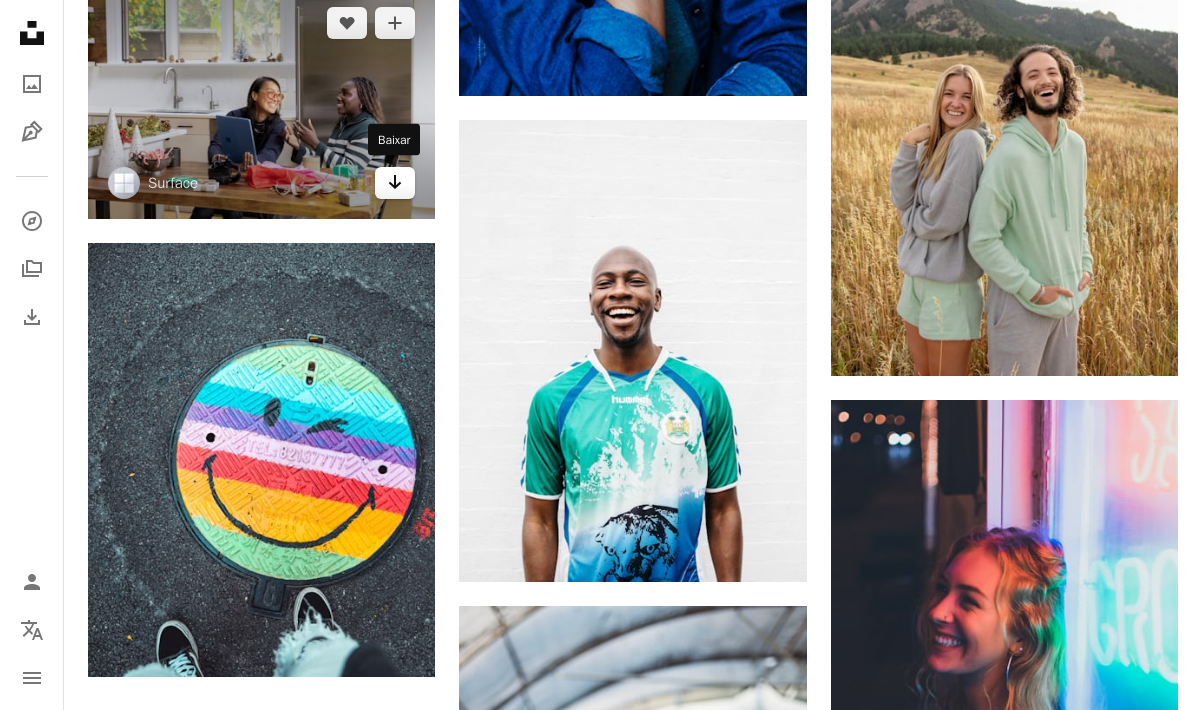 click 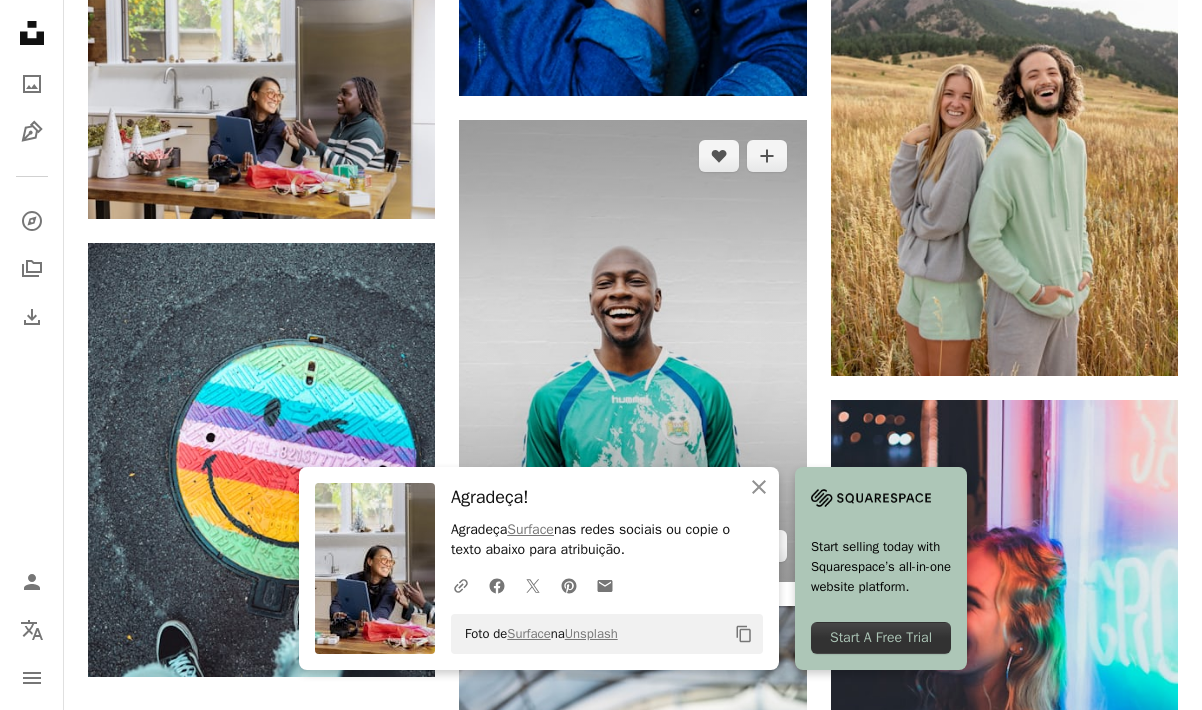 scroll, scrollTop: 5562, scrollLeft: 0, axis: vertical 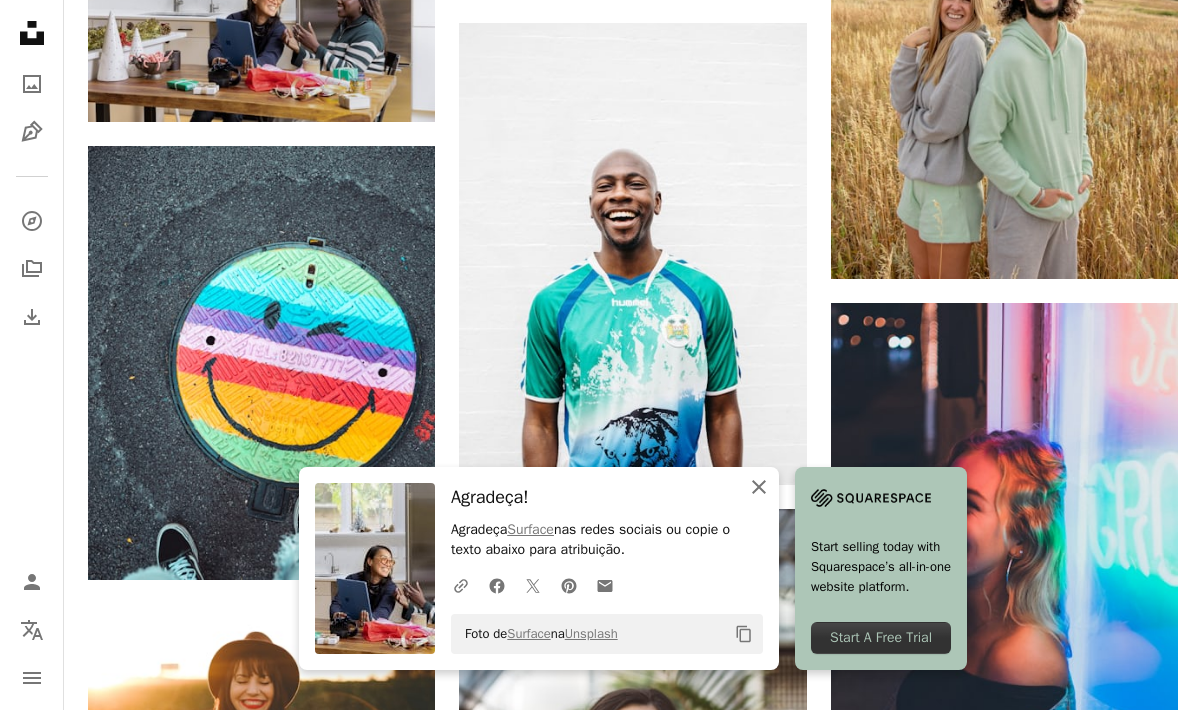 click on "An X shape" 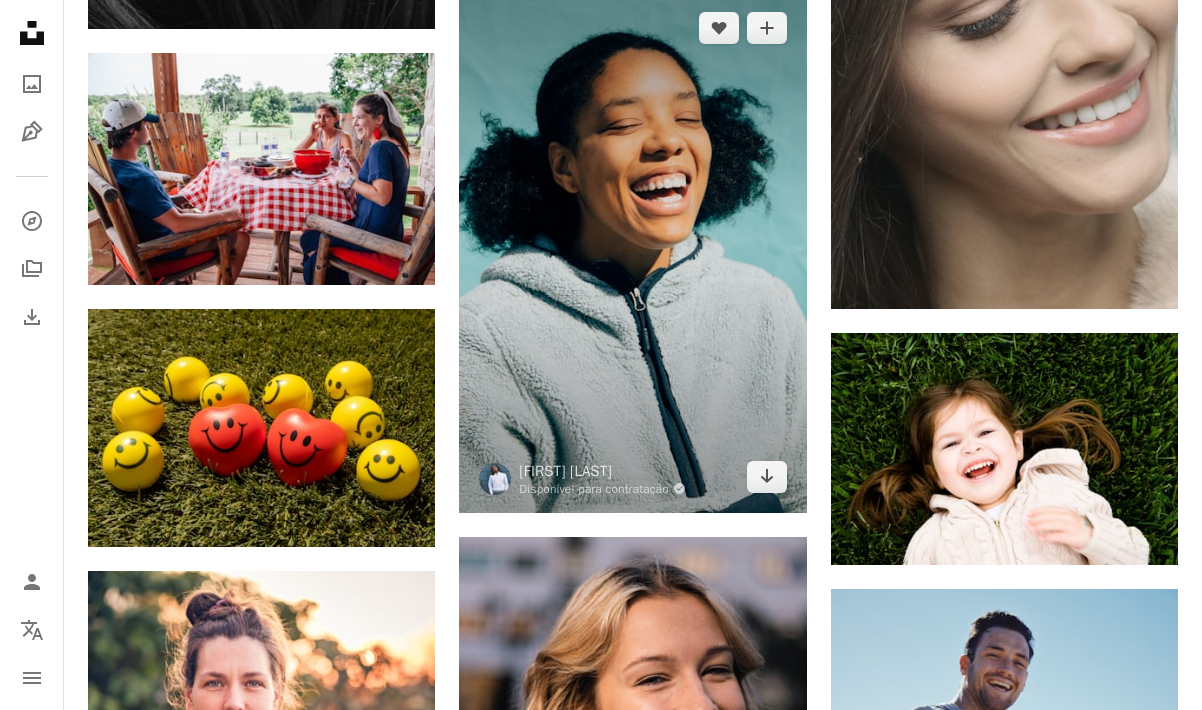 scroll, scrollTop: 13801, scrollLeft: 0, axis: vertical 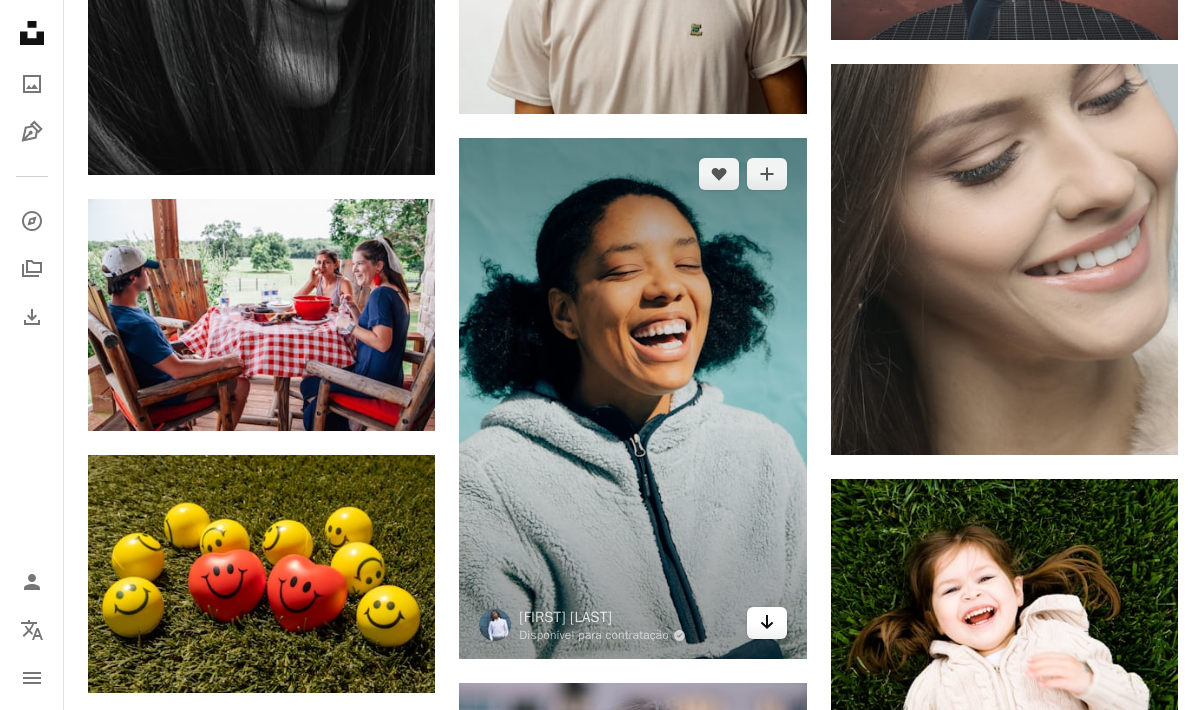 click on "Arrow pointing down" 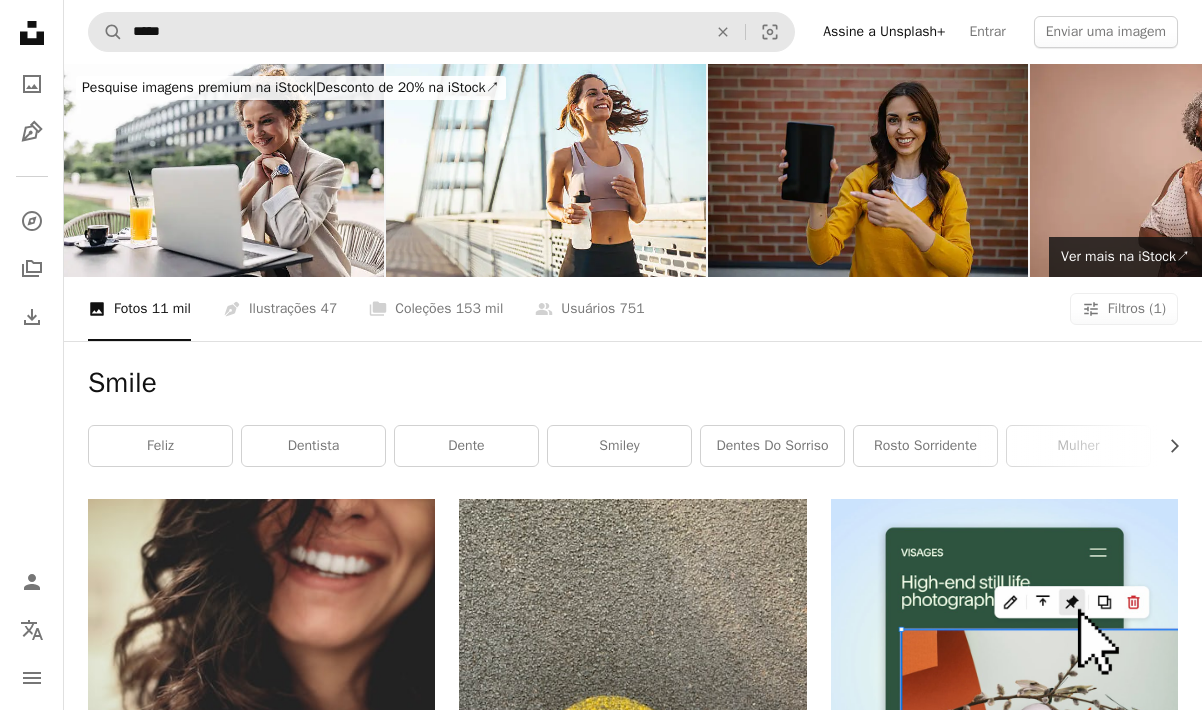 scroll, scrollTop: 0, scrollLeft: 0, axis: both 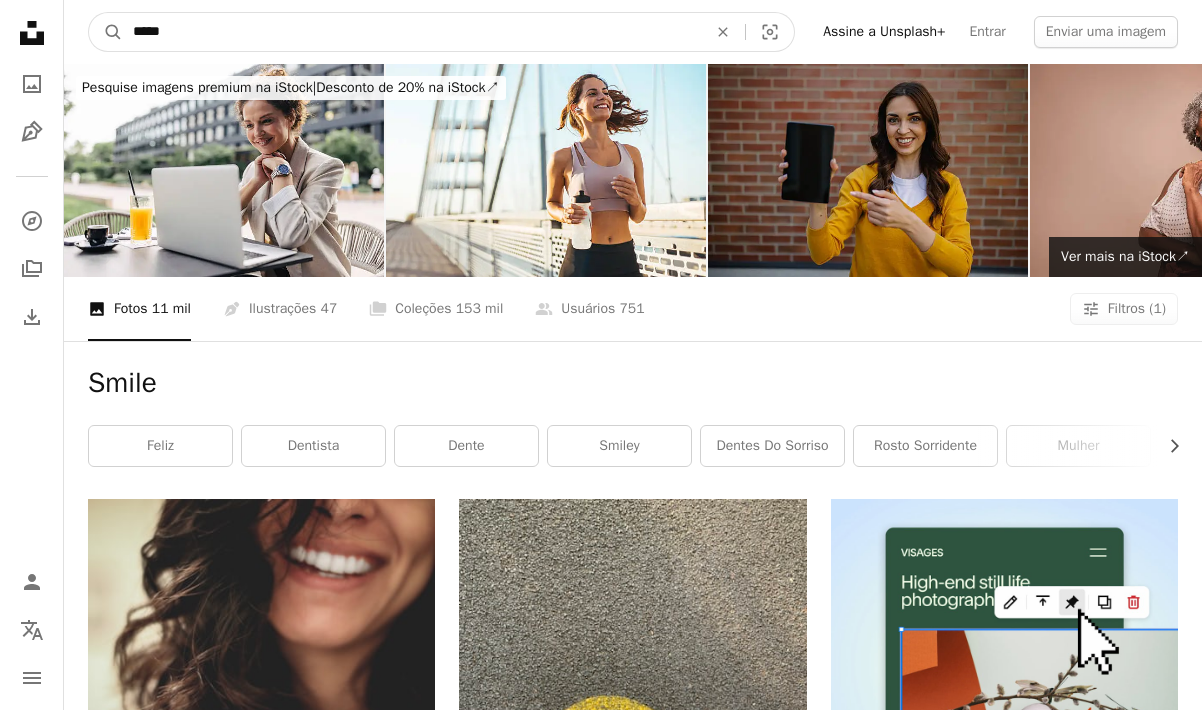 drag, startPoint x: 250, startPoint y: 27, endPoint x: -18, endPoint y: 25, distance: 268.00748 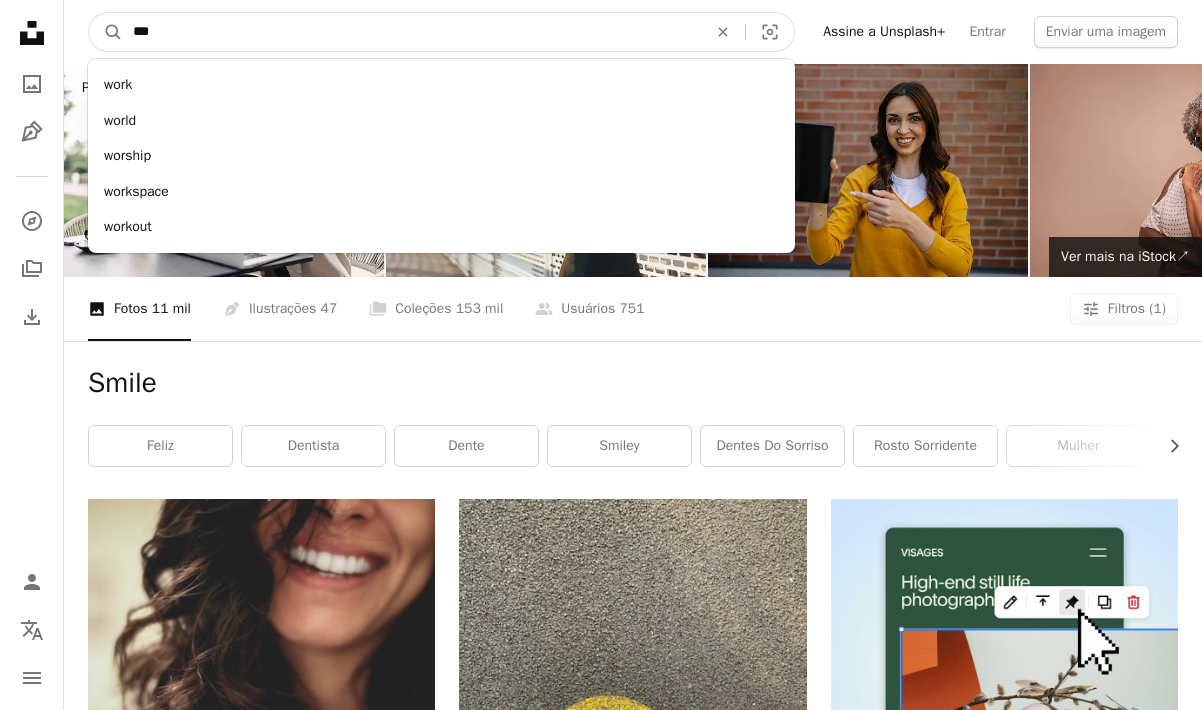 type on "****" 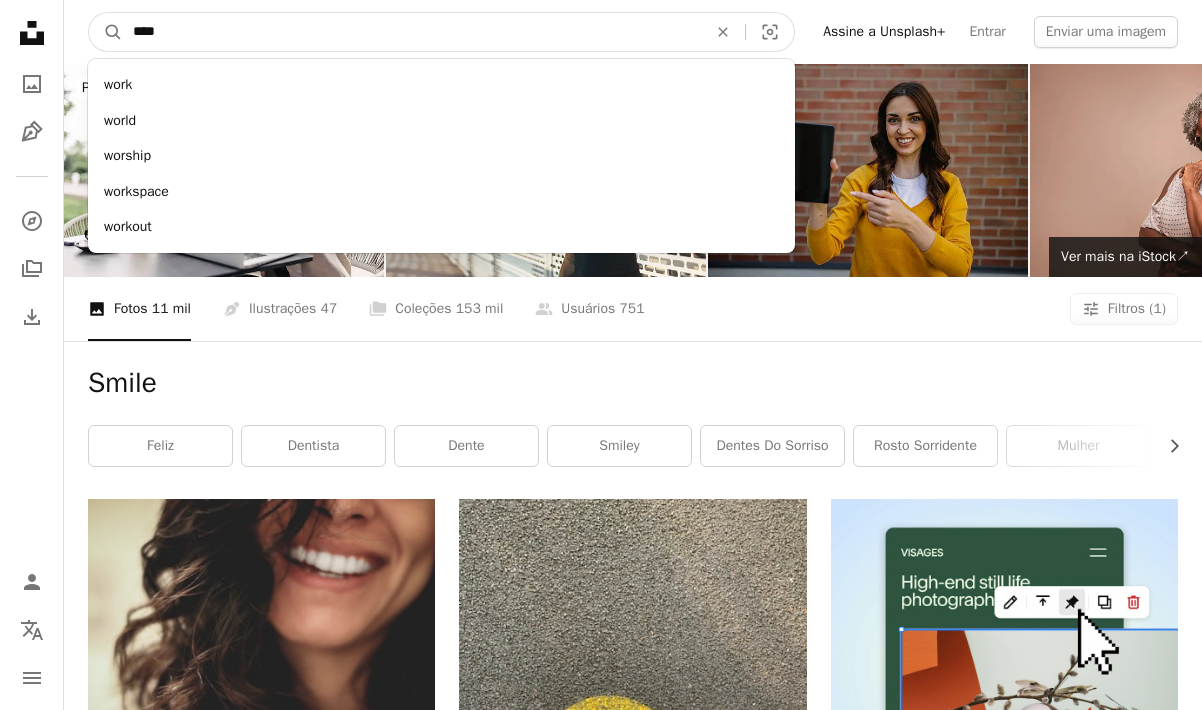 click on "A magnifying glass" at bounding box center (106, 32) 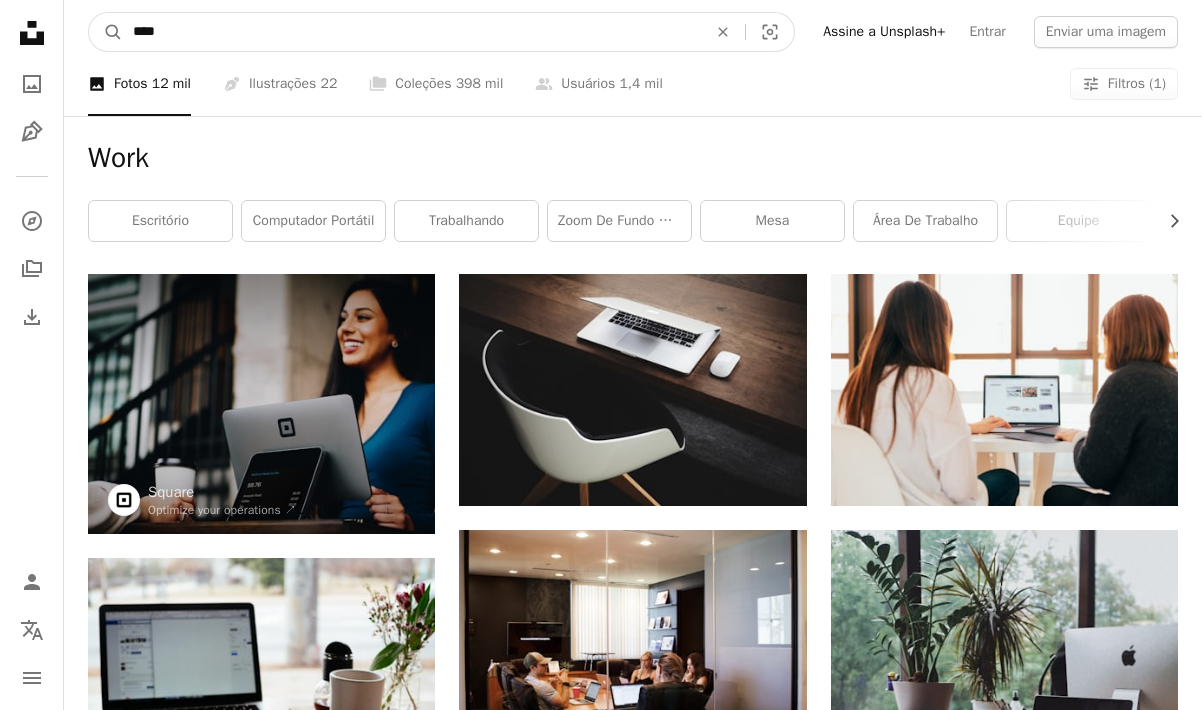 click on "****" at bounding box center [412, 32] 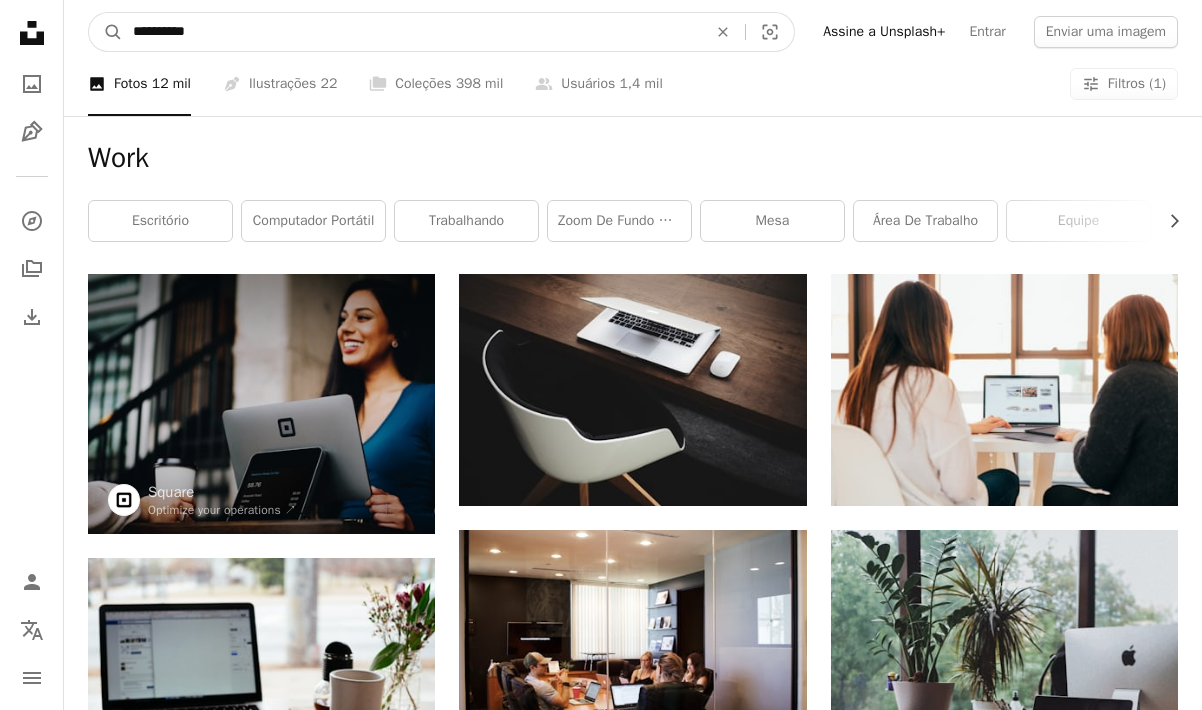 type on "**********" 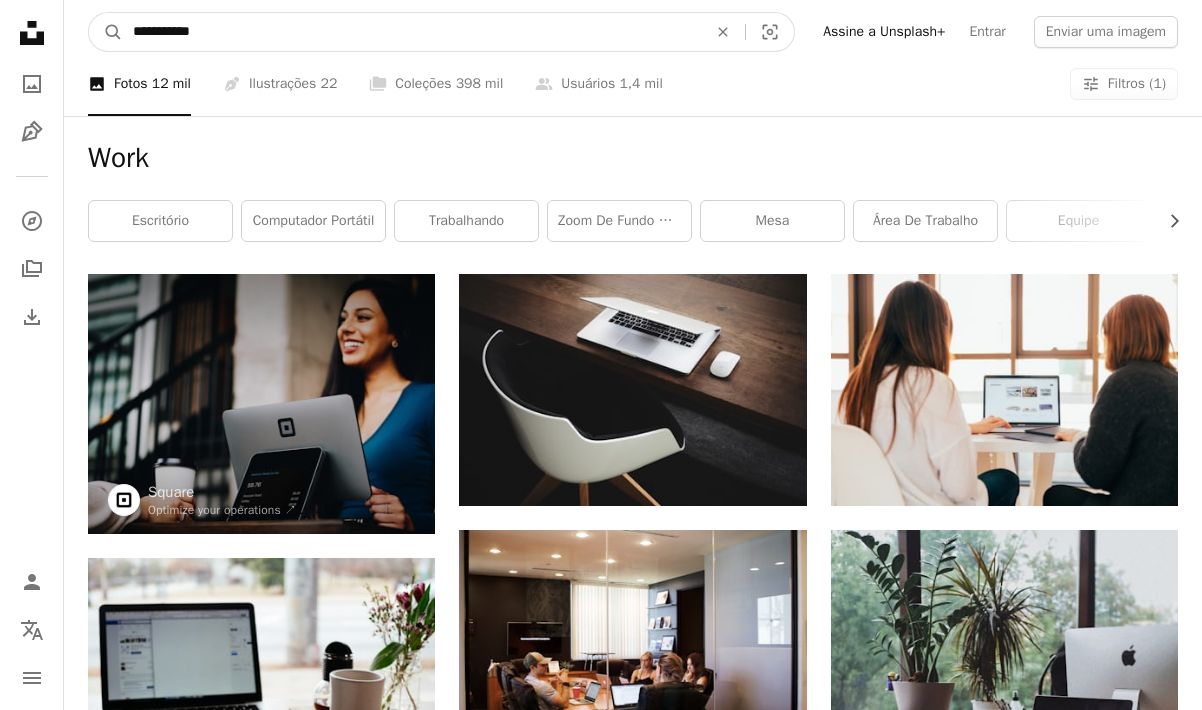 click on "A magnifying glass" at bounding box center [106, 32] 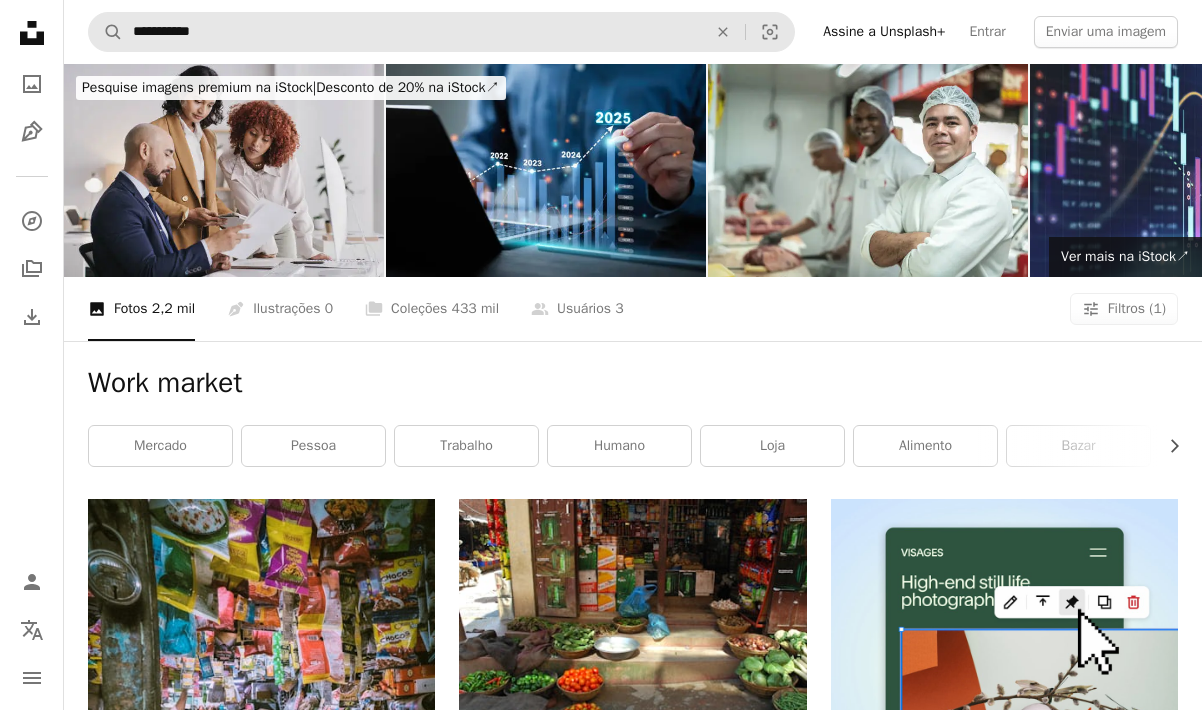 scroll, scrollTop: 0, scrollLeft: 0, axis: both 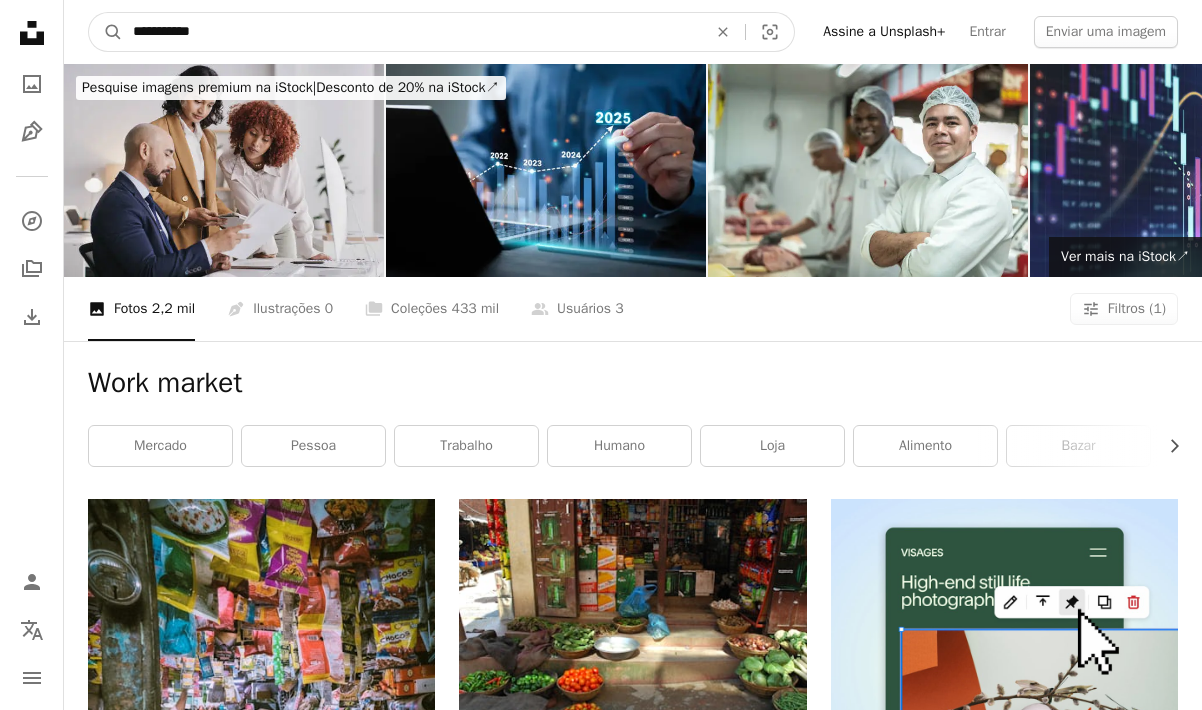 drag, startPoint x: 230, startPoint y: 23, endPoint x: -30, endPoint y: -7, distance: 261.72504 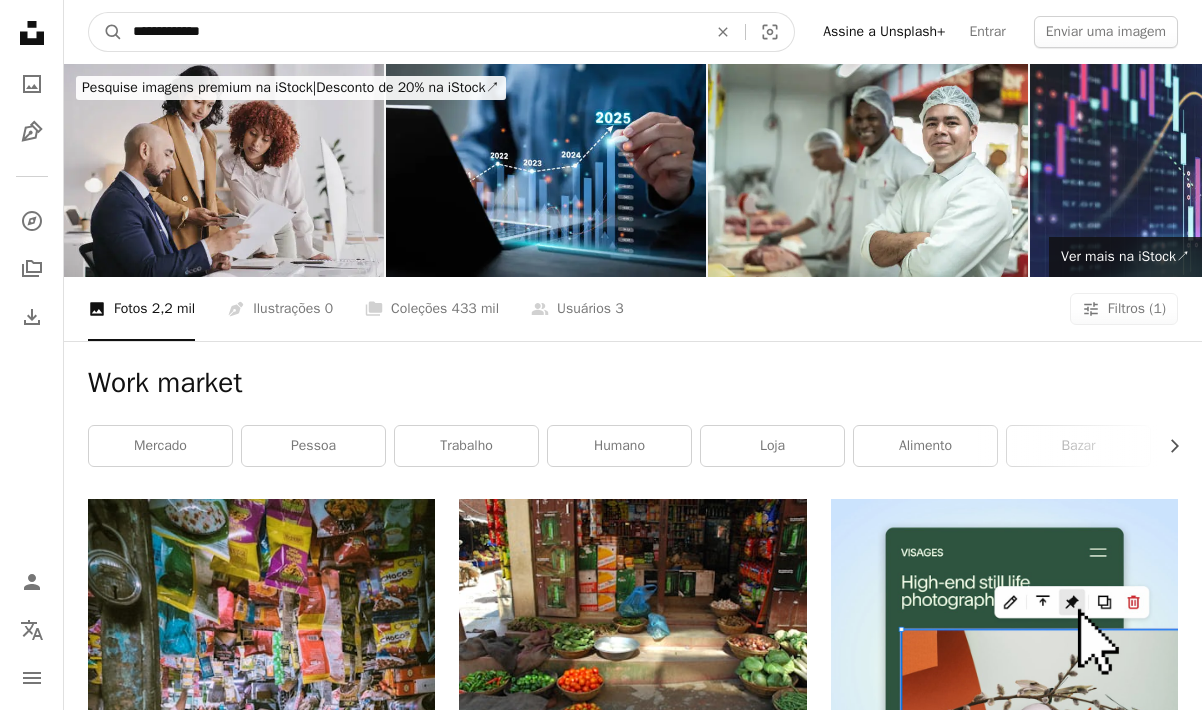 type on "**********" 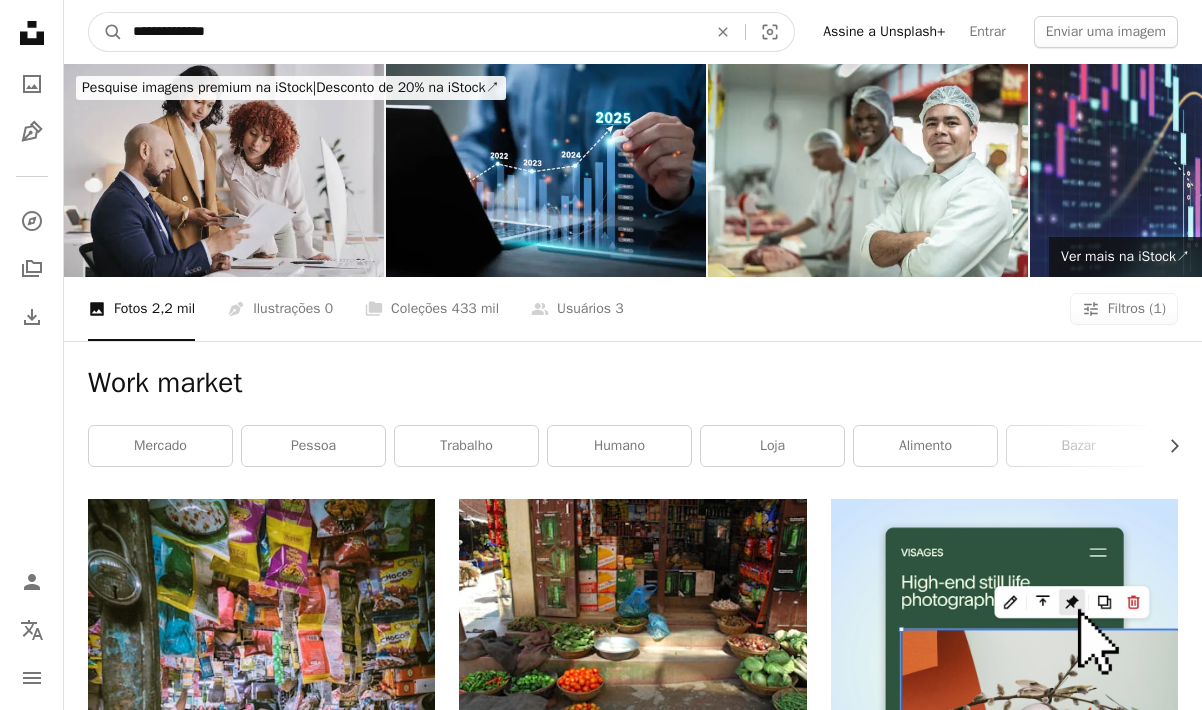 click on "A magnifying glass" at bounding box center (106, 32) 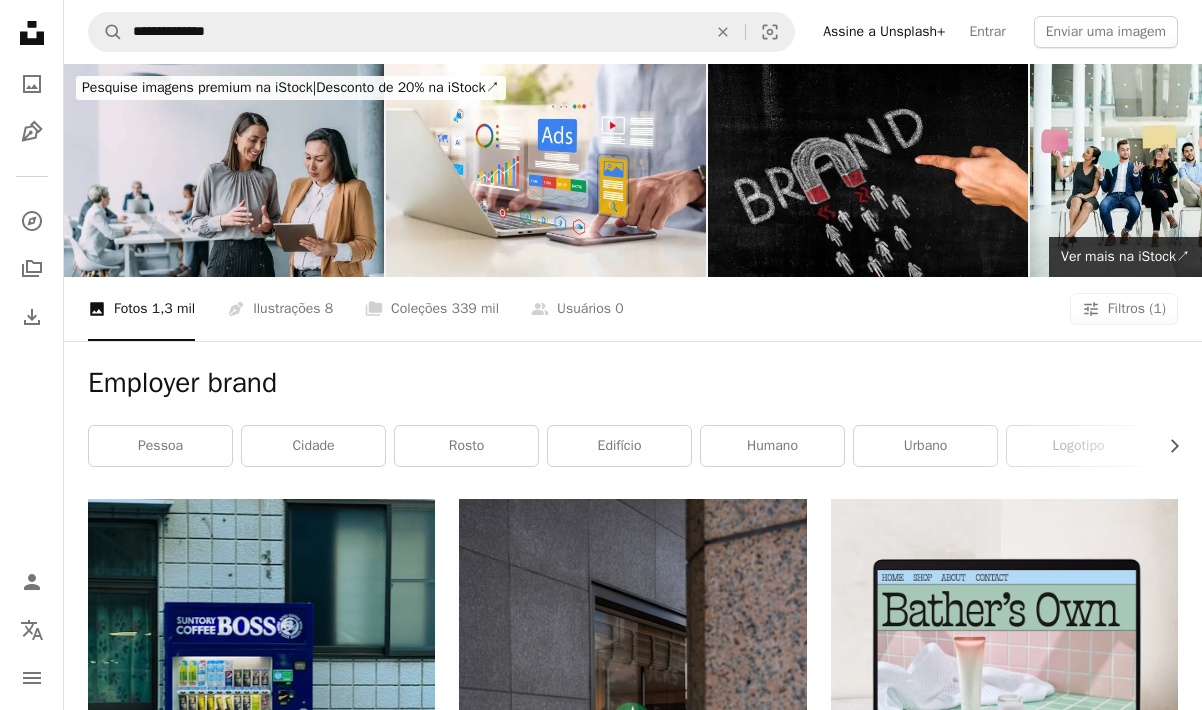 scroll, scrollTop: 0, scrollLeft: 0, axis: both 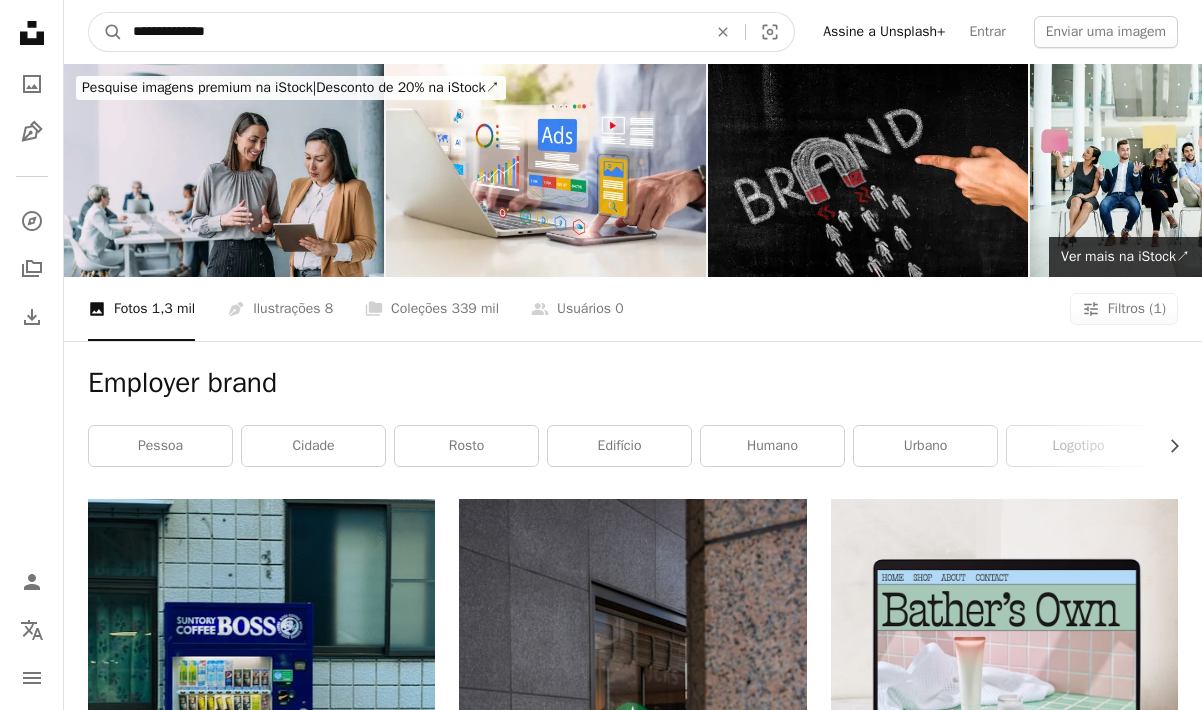 drag, startPoint x: 277, startPoint y: 30, endPoint x: 13, endPoint y: 24, distance: 264.06818 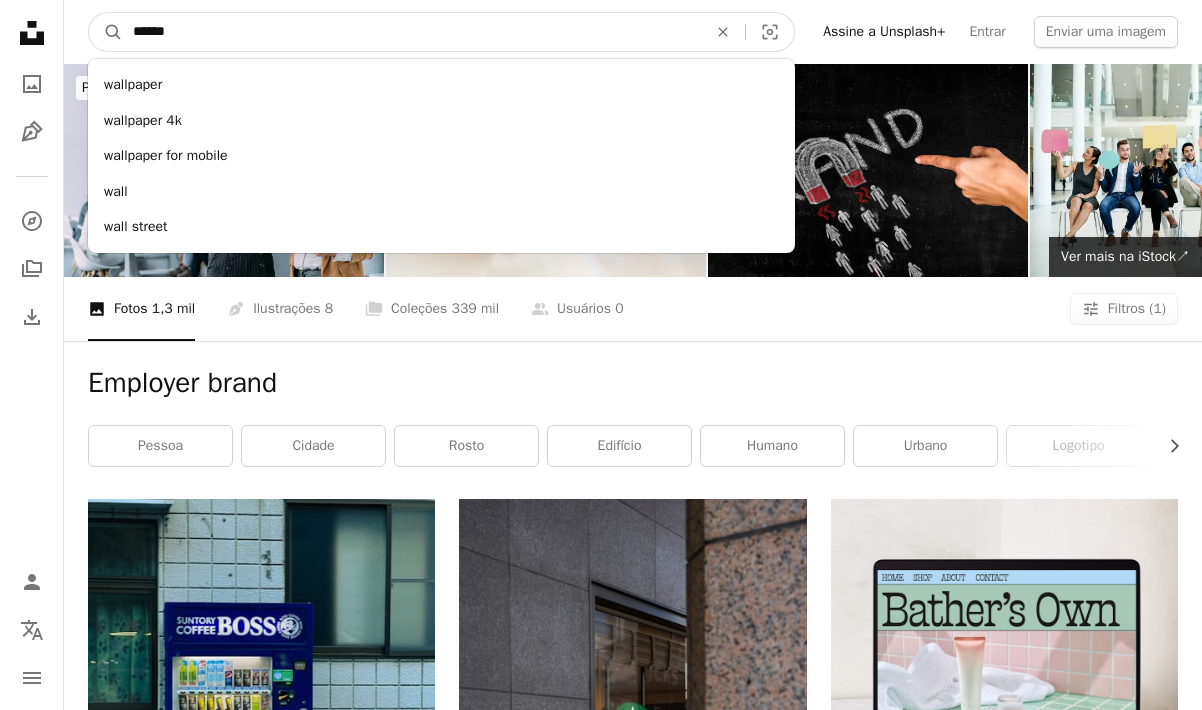 type on "*******" 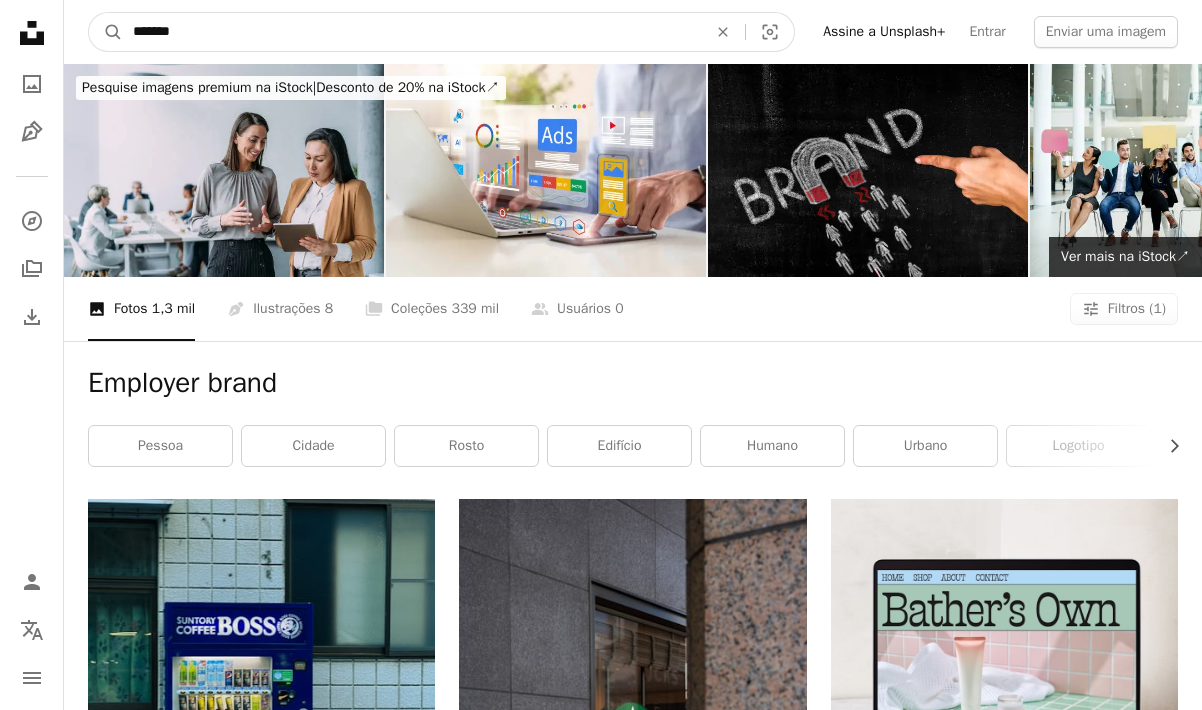 click on "A magnifying glass" at bounding box center (106, 32) 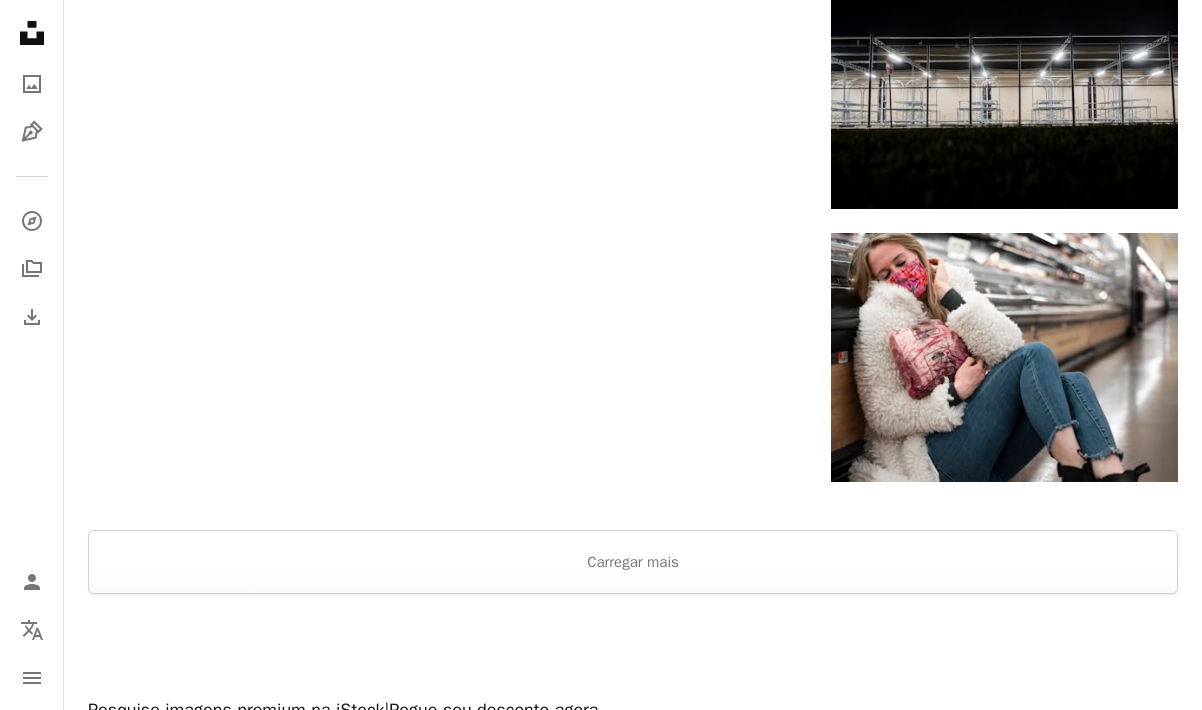 scroll, scrollTop: 2968, scrollLeft: 0, axis: vertical 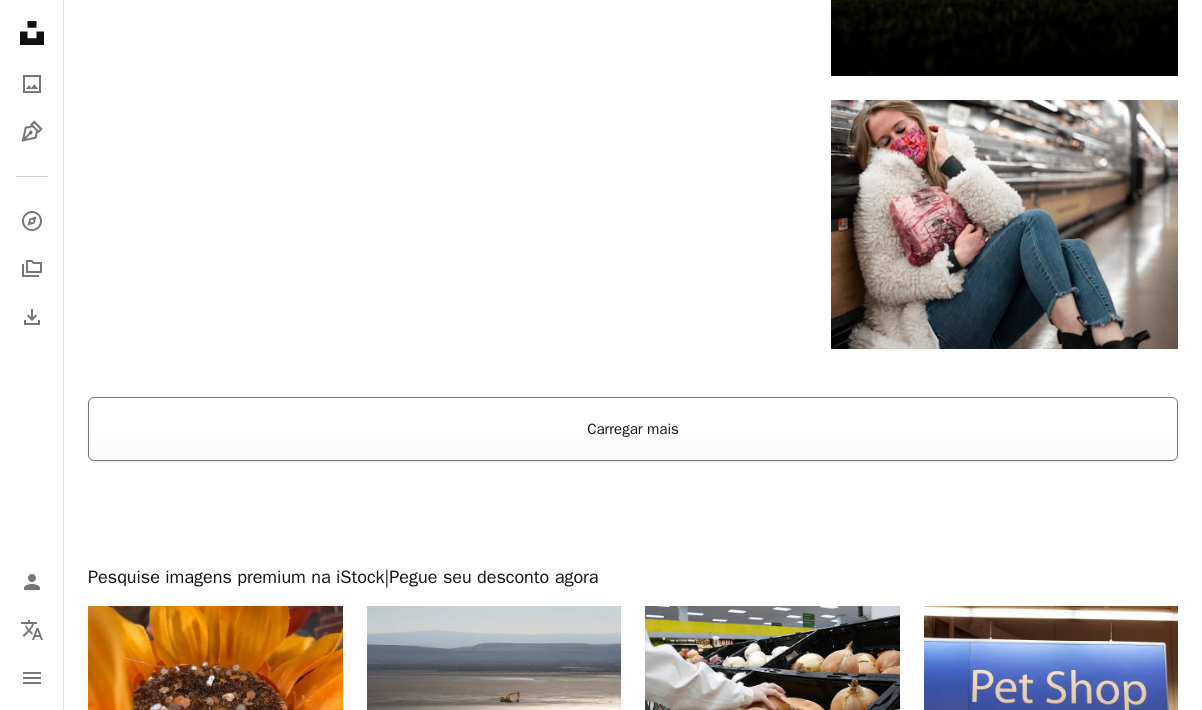click on "Carregar mais" at bounding box center [633, 429] 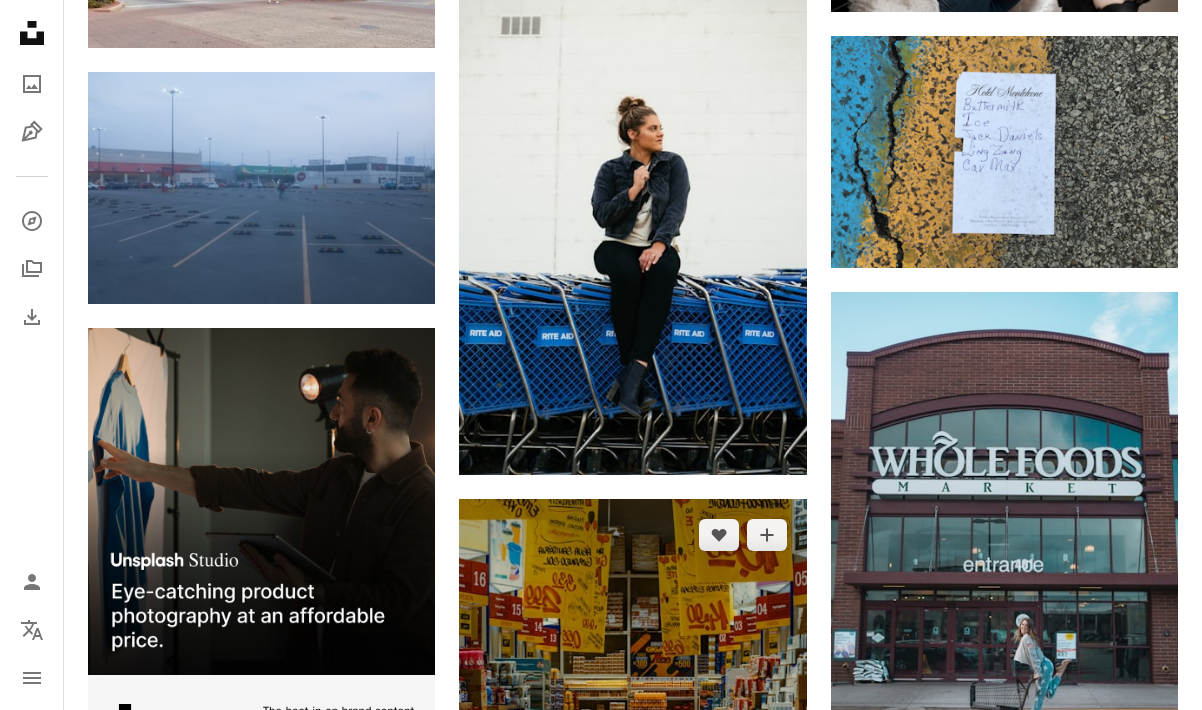 scroll, scrollTop: 3217, scrollLeft: 0, axis: vertical 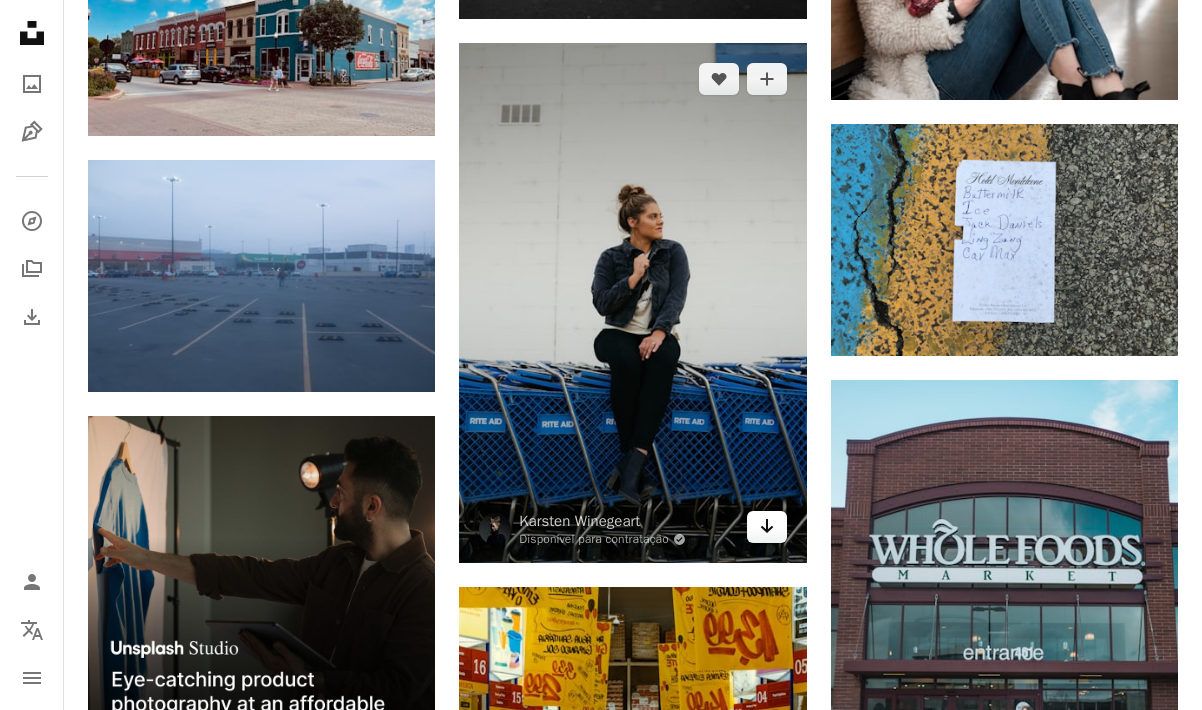 click on "Arrow pointing down" 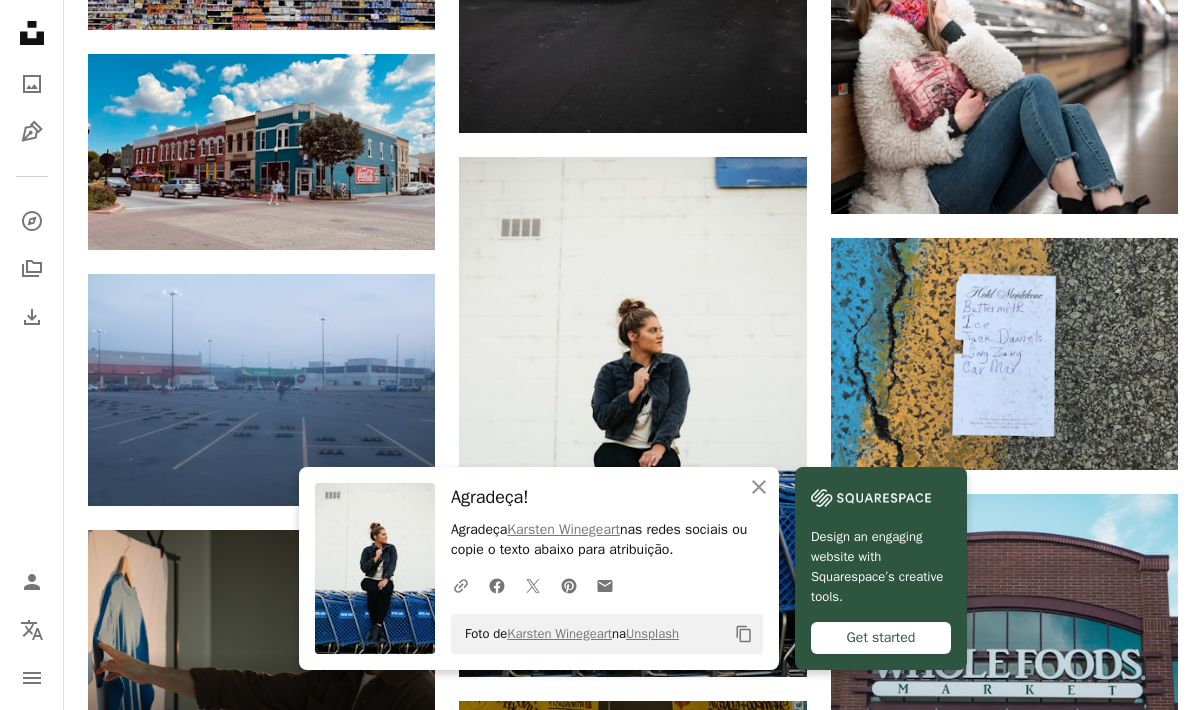 scroll, scrollTop: 2983, scrollLeft: 0, axis: vertical 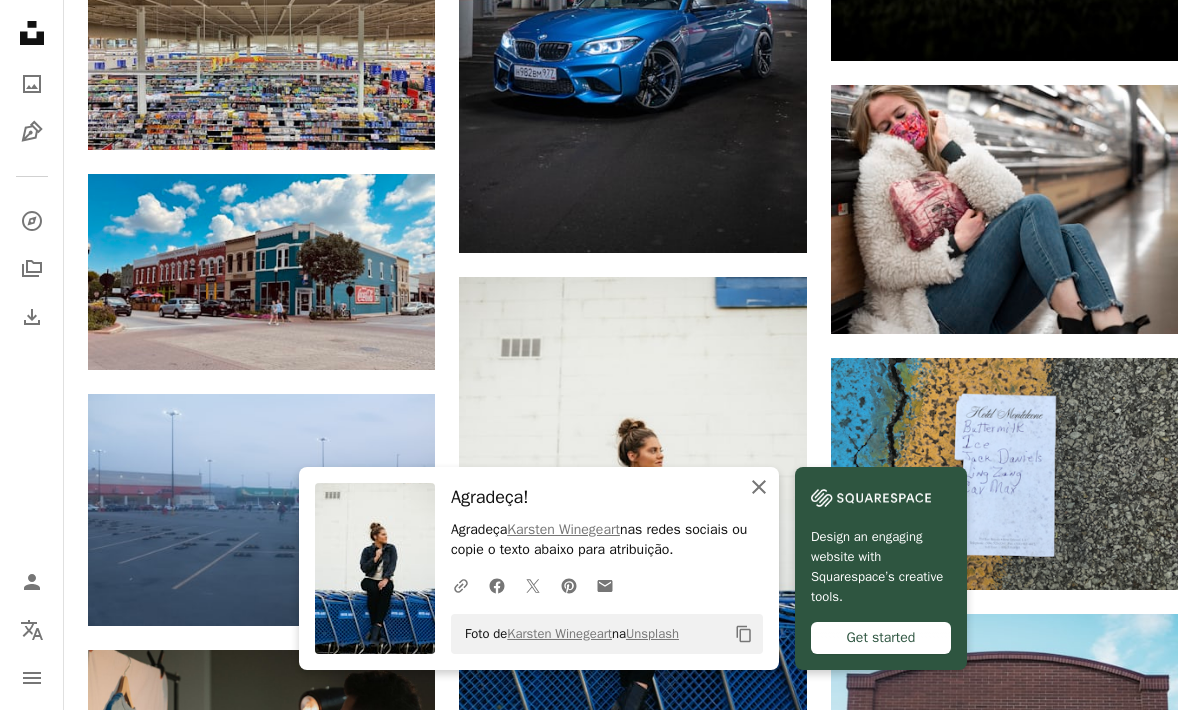 click on "An X shape" 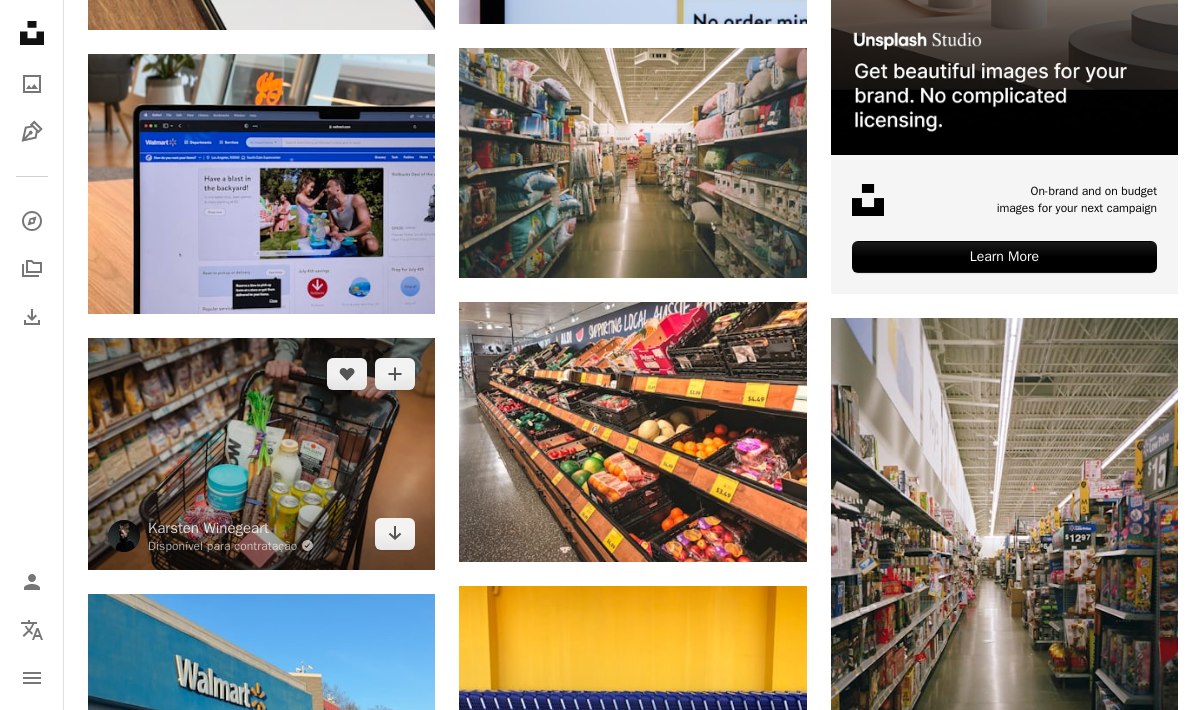 scroll, scrollTop: 966, scrollLeft: 0, axis: vertical 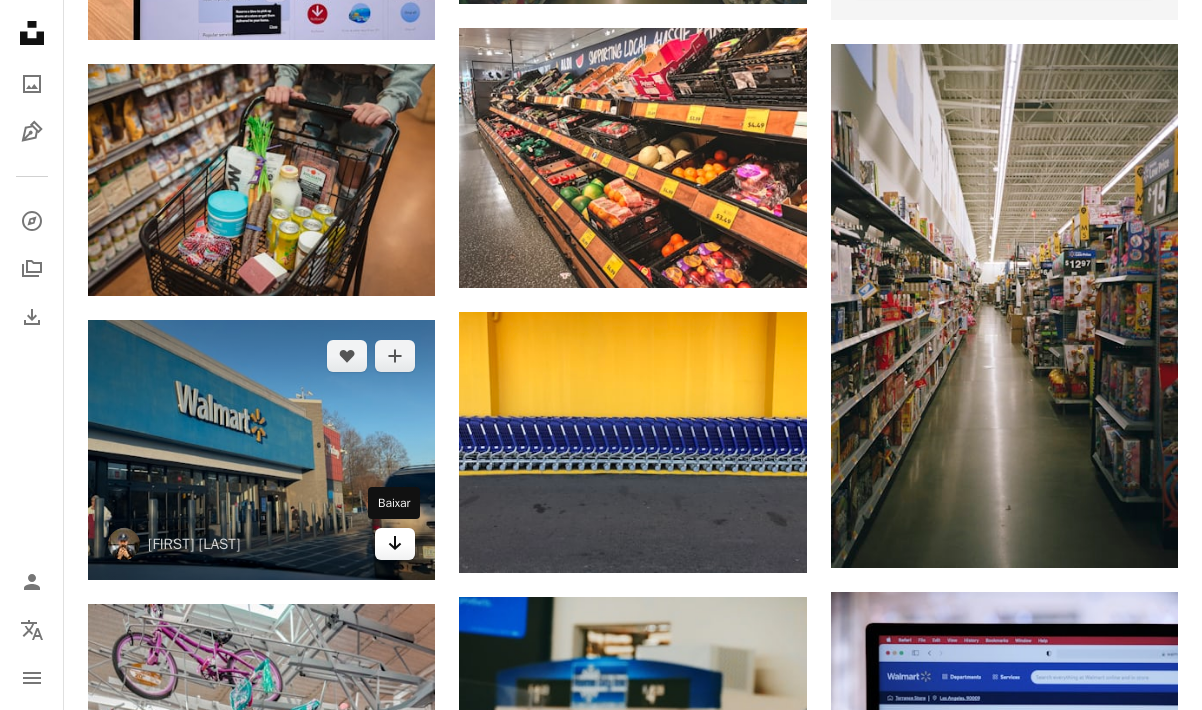 click on "Arrow pointing down" 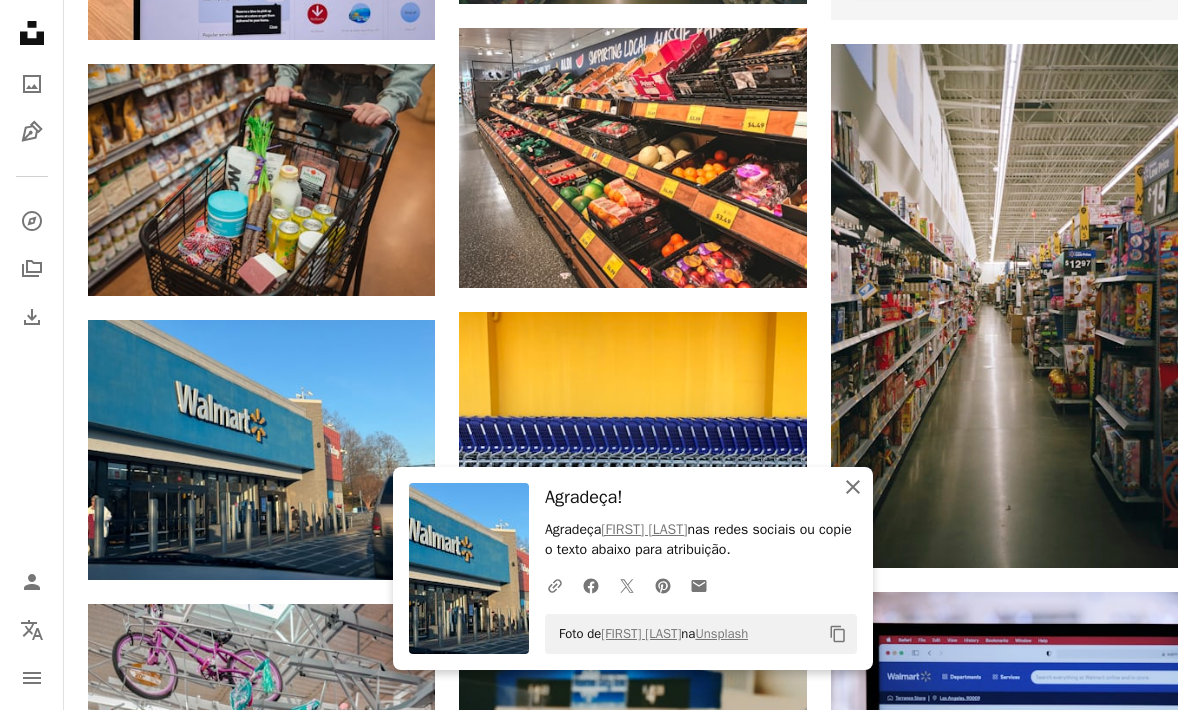 click 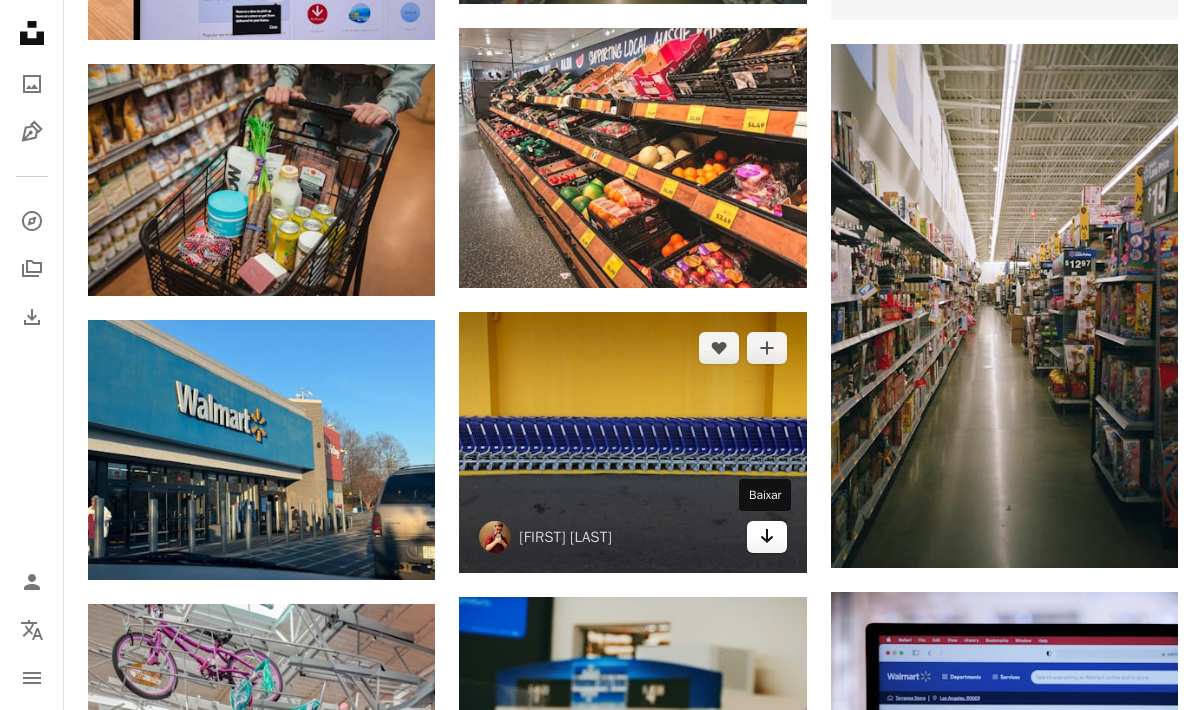 click on "Arrow pointing down" 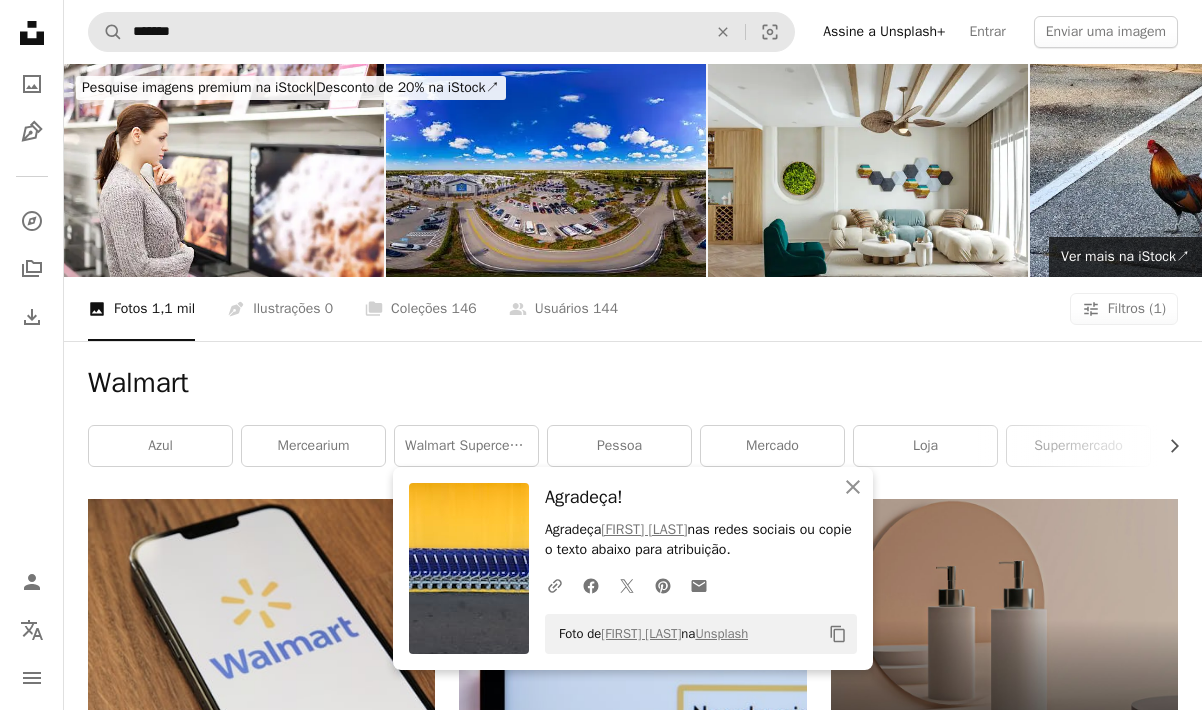 scroll, scrollTop: 0, scrollLeft: 0, axis: both 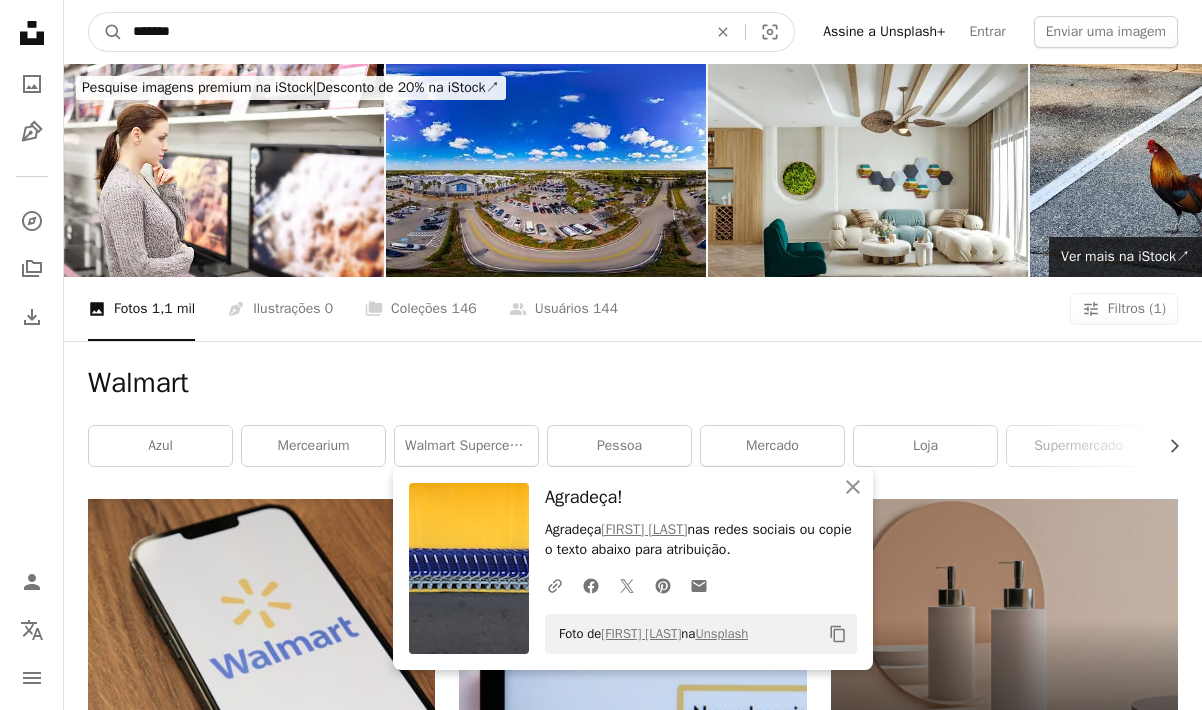 drag, startPoint x: 298, startPoint y: 43, endPoint x: 21, endPoint y: 6, distance: 279.4602 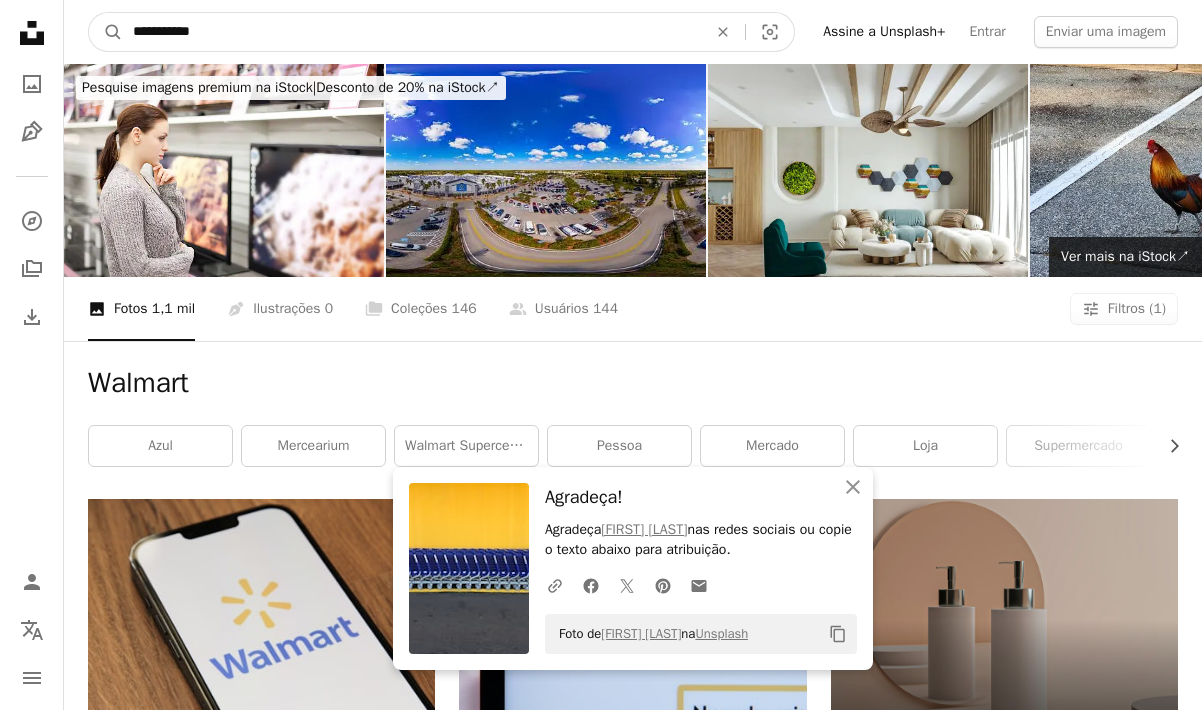 type on "**********" 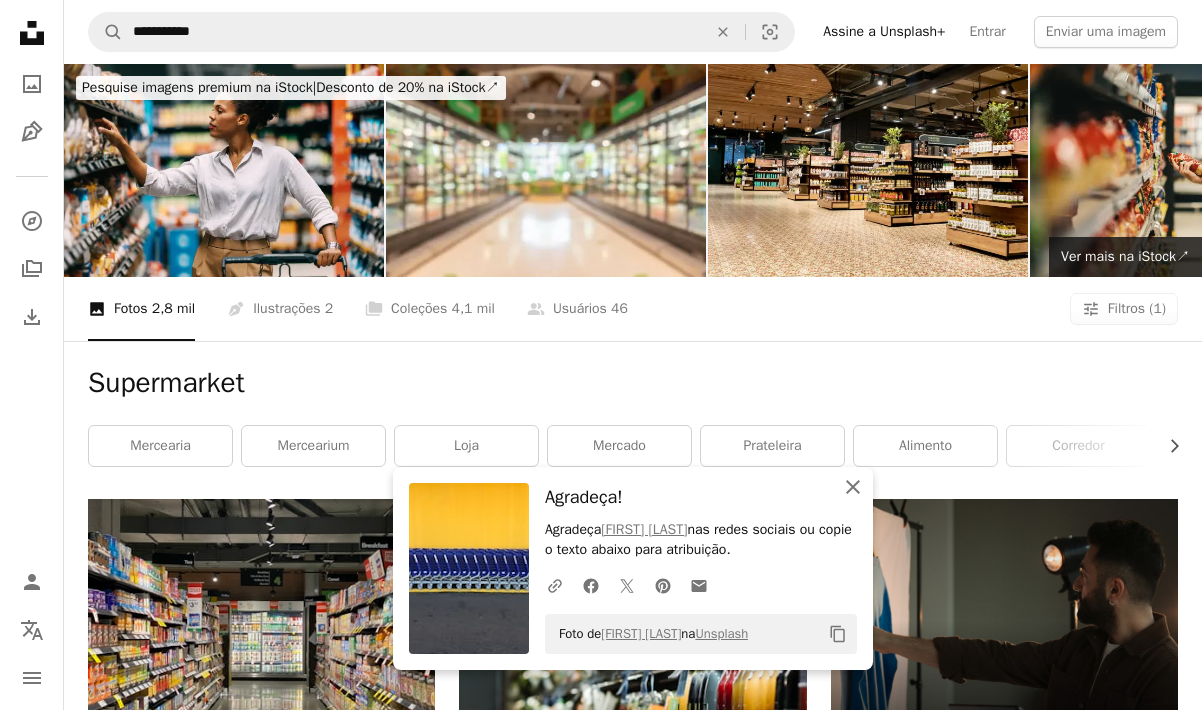 click on "An X shape" 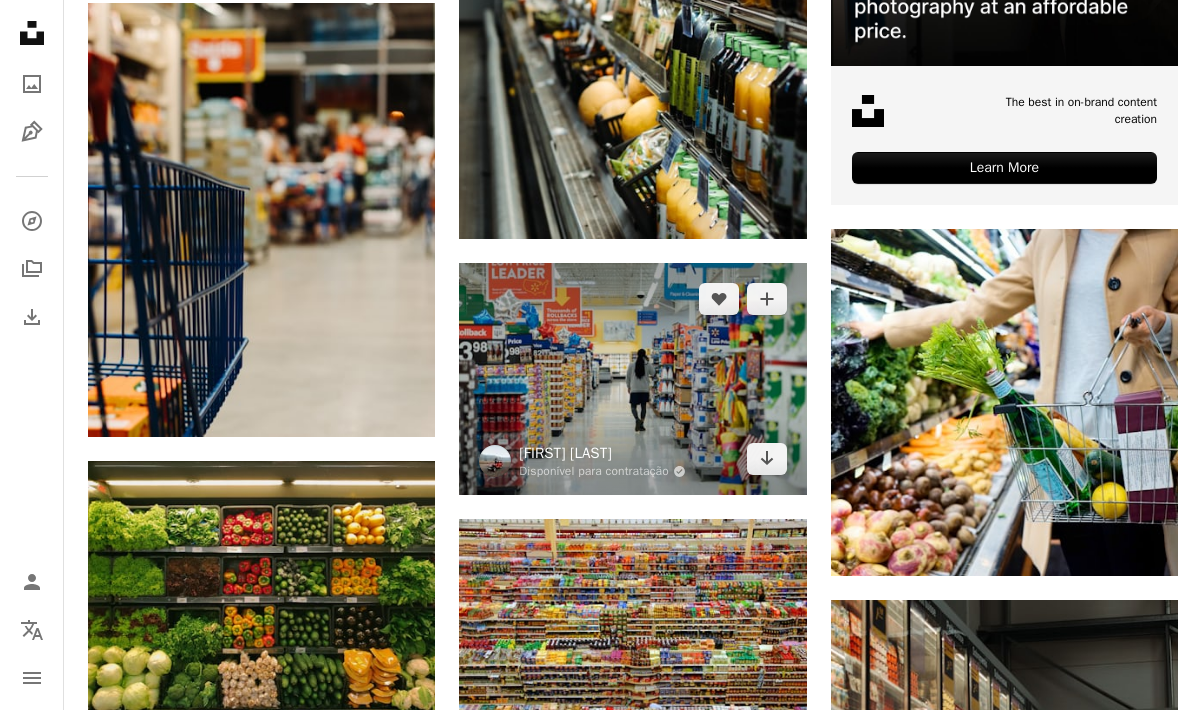 scroll, scrollTop: 785, scrollLeft: 0, axis: vertical 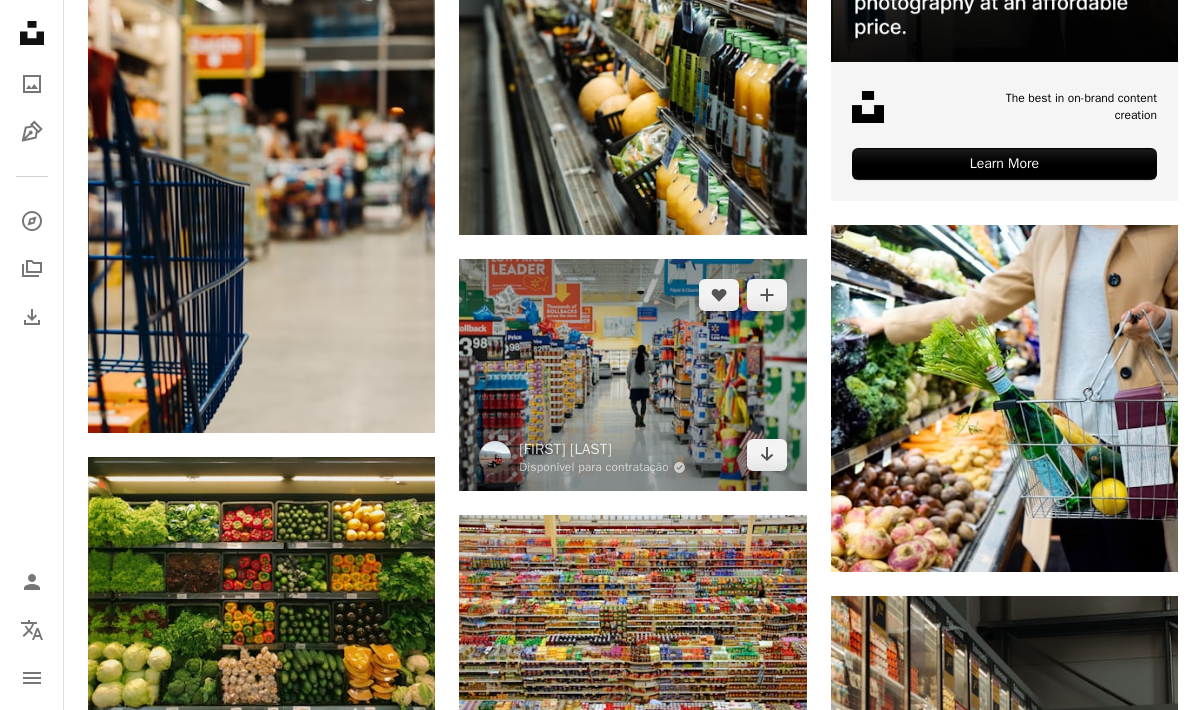 click at bounding box center [632, 375] 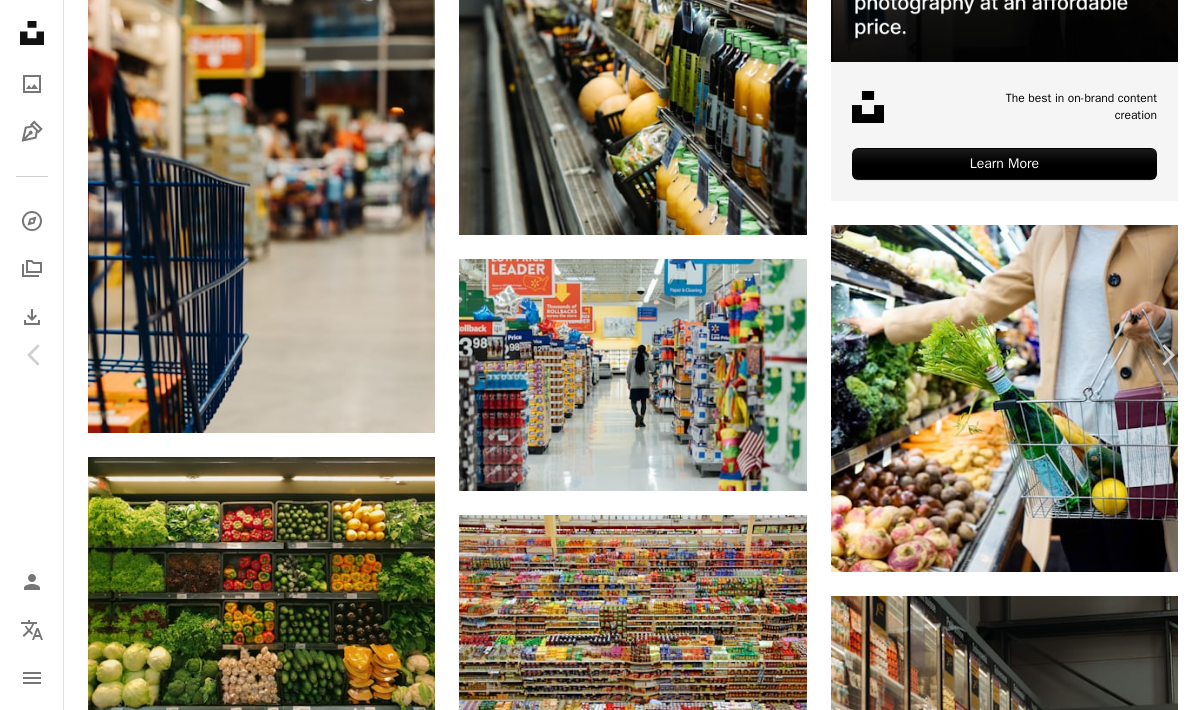click on "An X shape" at bounding box center (20, 20) 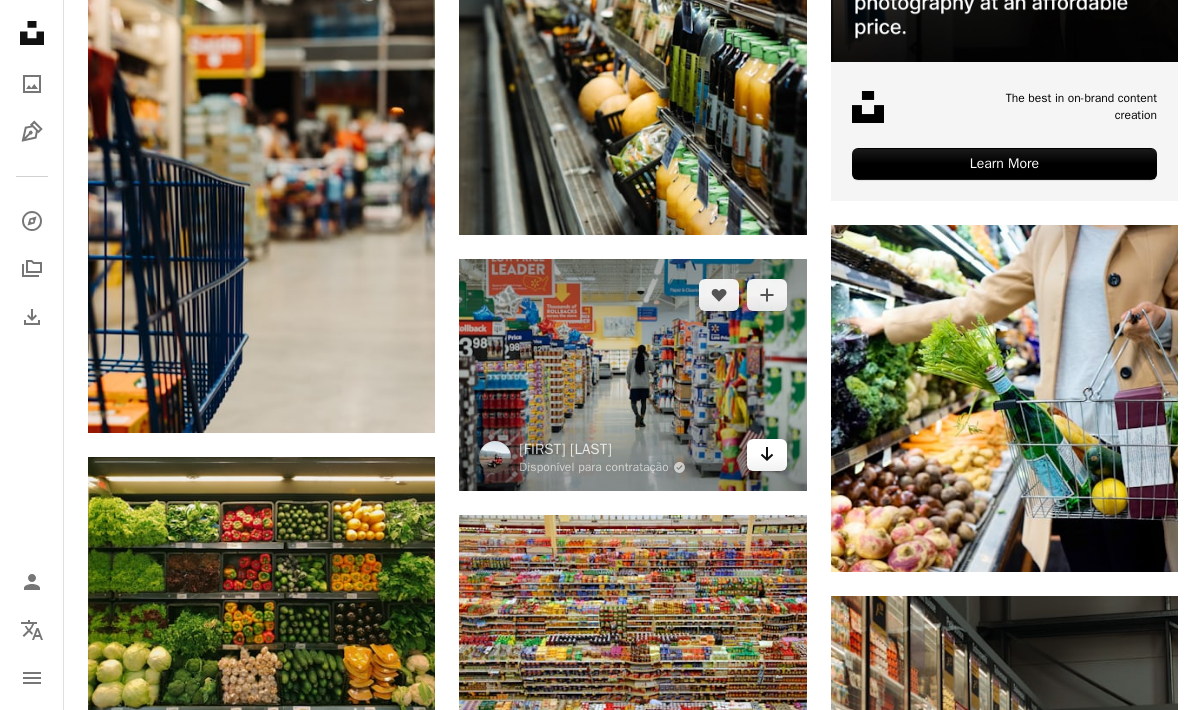 click 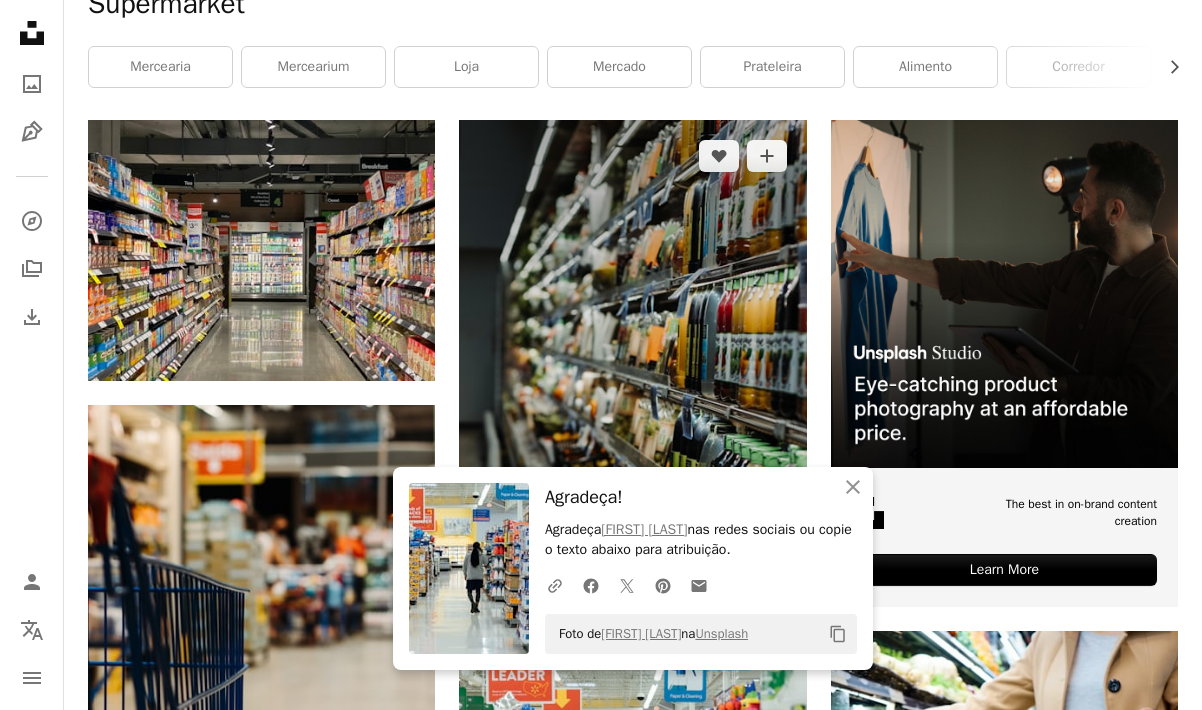 scroll, scrollTop: 380, scrollLeft: 0, axis: vertical 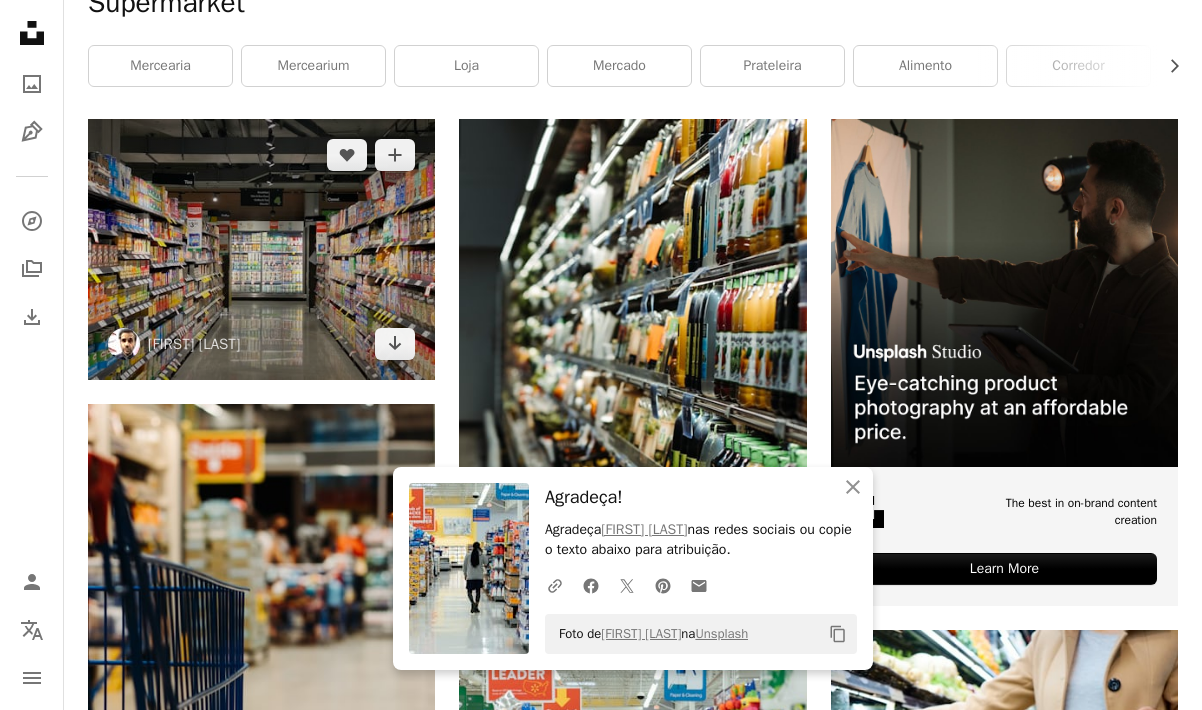 click at bounding box center (261, 249) 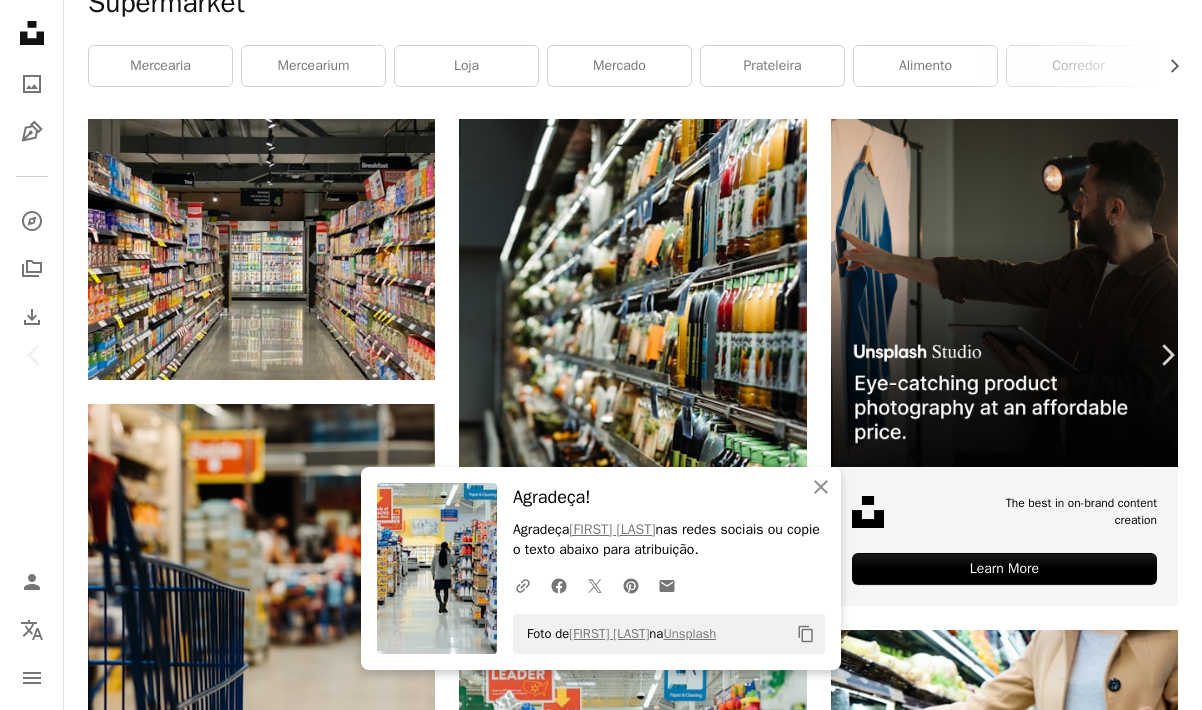 click on "An X shape Chevron left Chevron right An X shape Fechar Agradeça! Agradeça  [FIRST] [LAST]  nas redes sociais ou copie o texto abaixo para atribuição. A URL sharing icon (chains) Facebook icon X (formerly Twitter) icon Pinterest icon An envelope Foto de  [FIRST] [LAST]  na  Unsplash
Copy content [FIRST] [LAST] [FIRST] A heart A plus sign Baixar gratuitamente Chevron down Zoom in Visualizações 5.838.269 Downloads 97.004 A forward-right arrow Compartilhar Info icon Informações More Actions Calendar outlined Publicada em  7 de novembro de 2020 Camera Apple, iPhone 11 Pro Safety Uso gratuito sob a  Licença da Unsplash supermercado mercado loja mercearia prateleira dentro corredor Planos de fundo Pesquise imagens premium relacionadas na iStock  |  Economize 20% com o código UNSPLASH20 Ver mais na iStock  ↗ Imagens relacionadas A heart A plus sign [FIRST] [LAST] A heart Para  Unsplash+ A lock Baixar A heart A plus sign [FIRST] [LAST] A heart Para" at bounding box center (601, 5728) 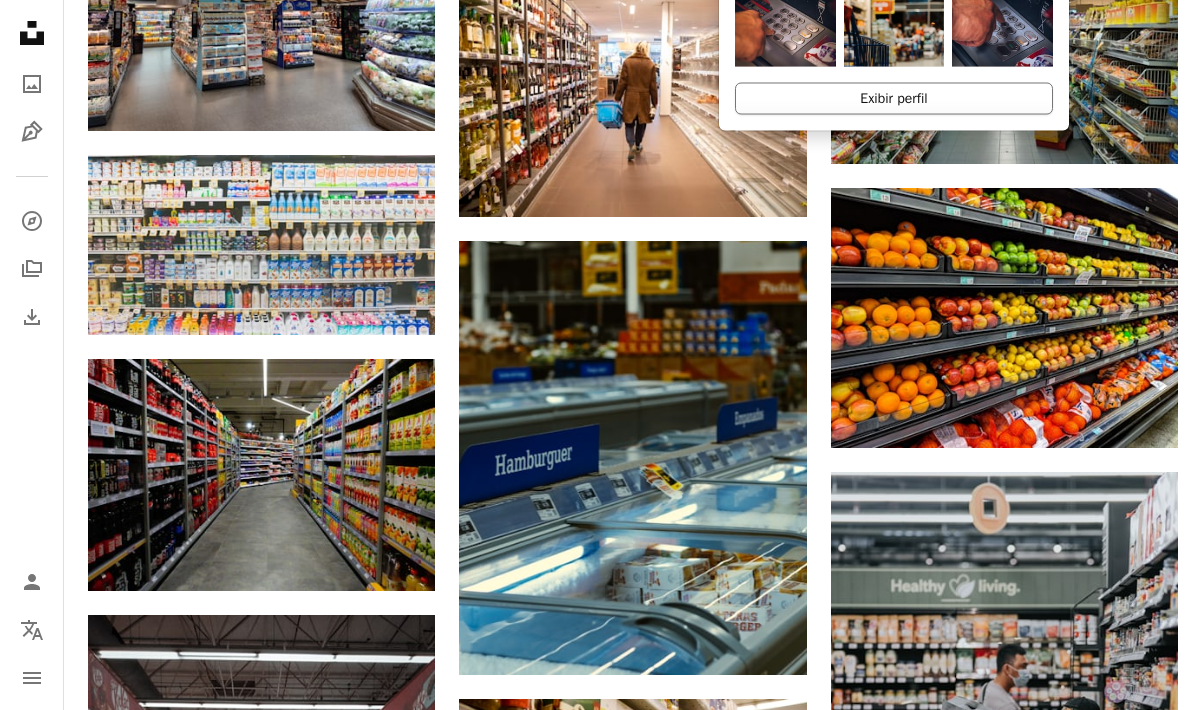 scroll, scrollTop: 2394, scrollLeft: 0, axis: vertical 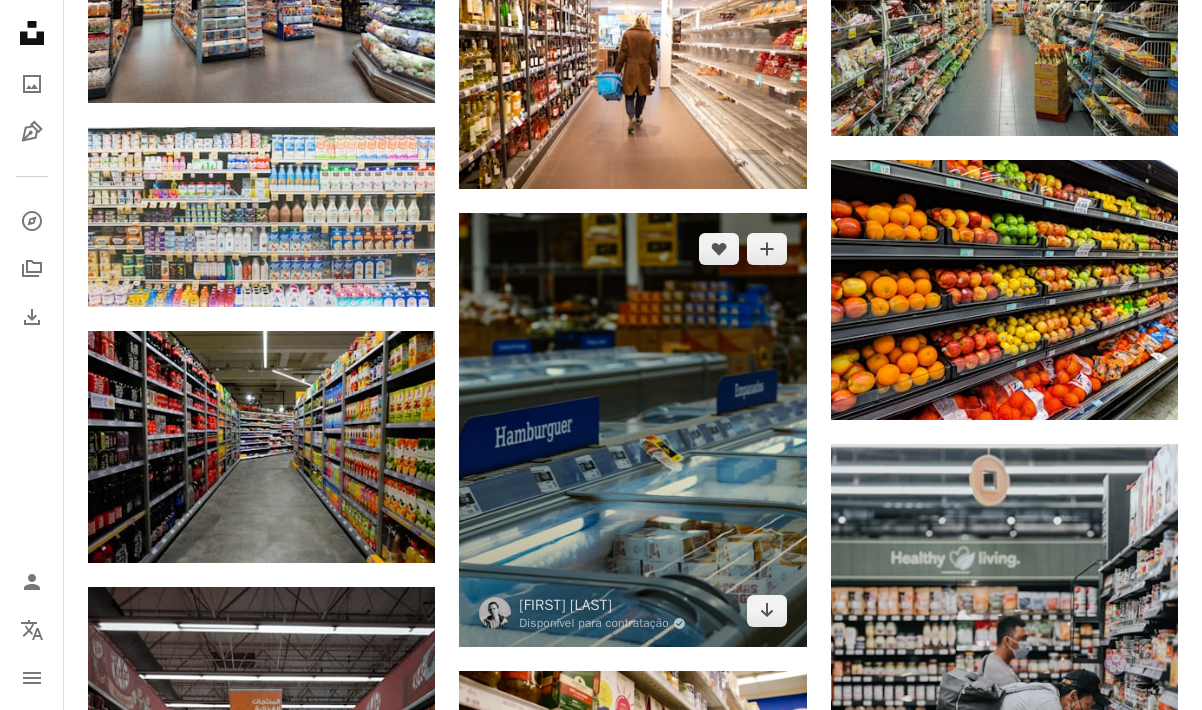 click at bounding box center (632, 430) 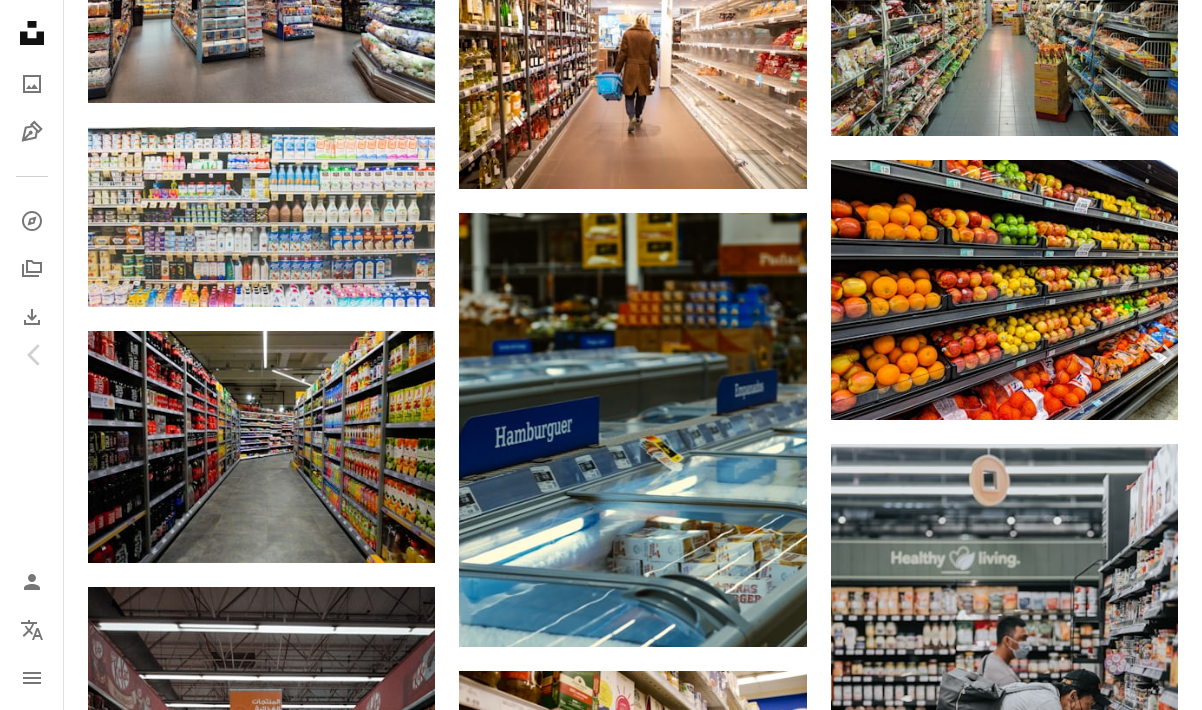 click on "An X shape Chevron left Chevron right [FIRST] [LAST] Disponível para contratação A checkmark inside of a circle A heart A plus sign Baixar gratuitamente Chevron down Zoom in Visualizações 1.573.575 Downloads 8.219 A forward-right arrow Compartilhar Info icon Informações More Actions A map marker Brazil Calendar outlined Publicada em  1 de outubro de 2020 Camera Canon, EOS Rebel SL3 Safety Uso gratuito sob a  Licença da Unsplash alimento armazém supermercado loja mercearia geladeira armazenamento geladeira hambúrguer Compras salsicha congelado freezer alimentos congelados corredor depósito corredores comerciais carro edifício veículo Fotos de stock gratuitas Pesquise imagens premium relacionadas na iStock  |  Economize 20% com o código UNSPLASH20 Ver mais na iStock  ↗ Imagens relacionadas A heart A plus sign [FIRST] [LAST] Disponível para contratação A checkmark inside of a circle Arrow pointing down A heart A plus sign [FIRST] Arrow pointing down Plus sign for Unsplash+ A heart Para" at bounding box center (601, 3715) 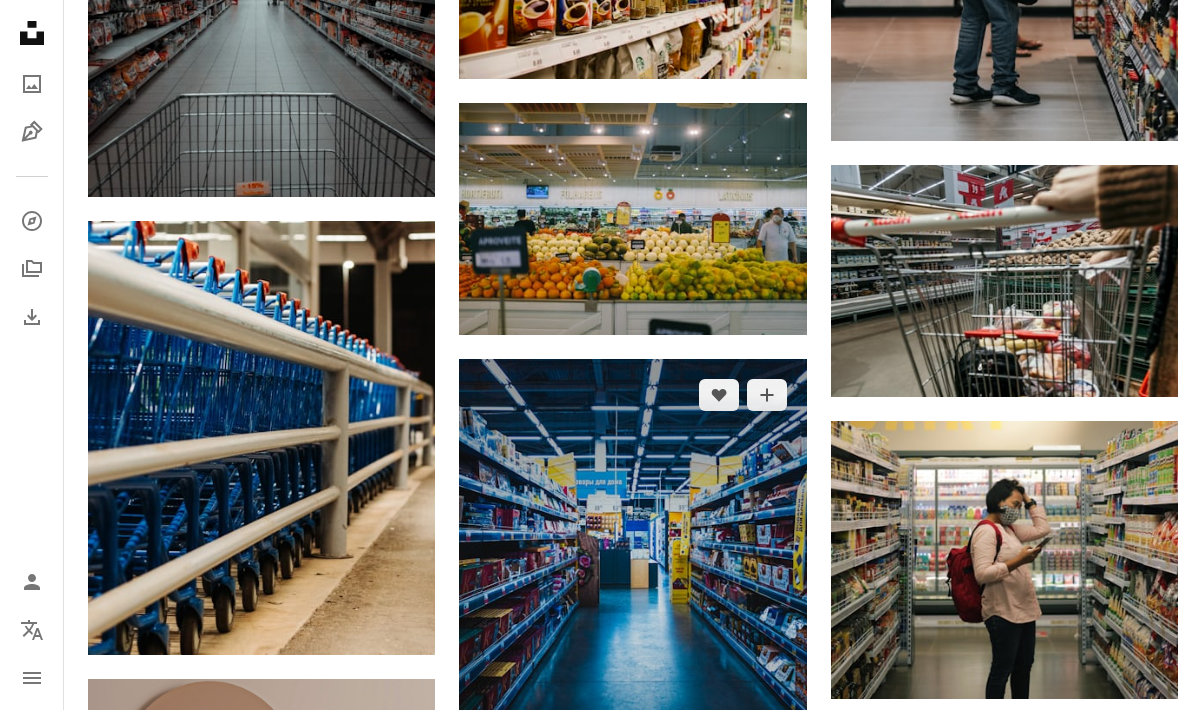 scroll, scrollTop: 3401, scrollLeft: 0, axis: vertical 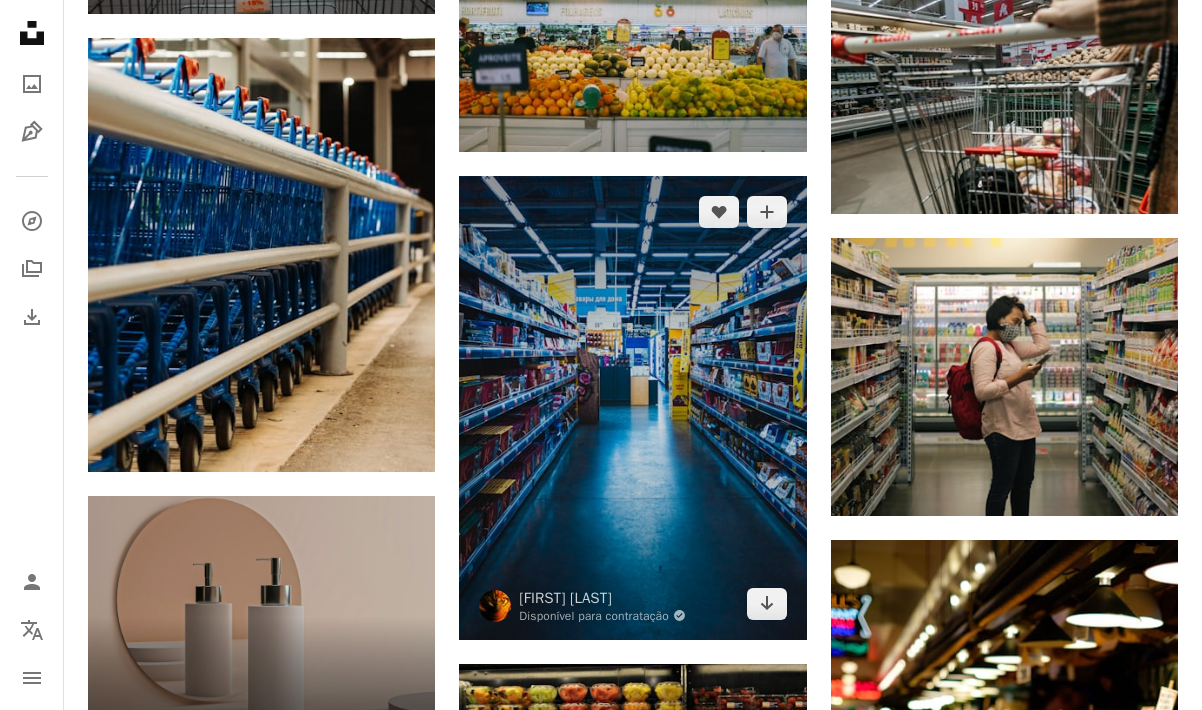 click at bounding box center [632, 408] 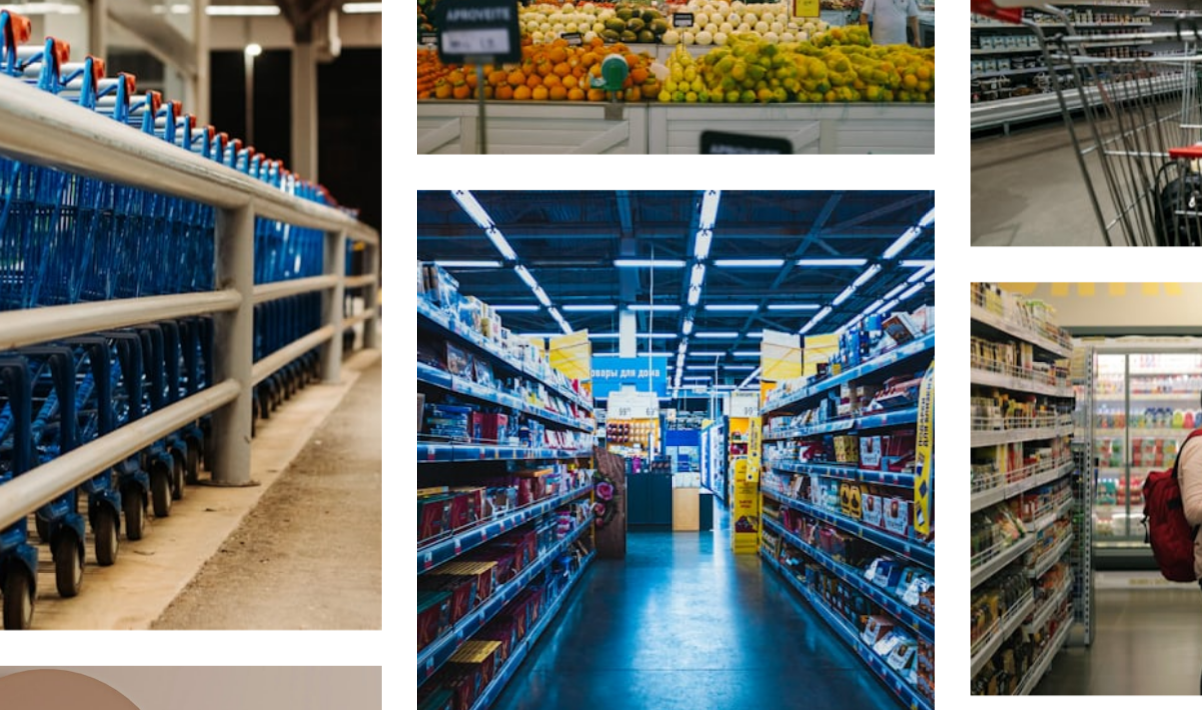 scroll, scrollTop: 3416, scrollLeft: 0, axis: vertical 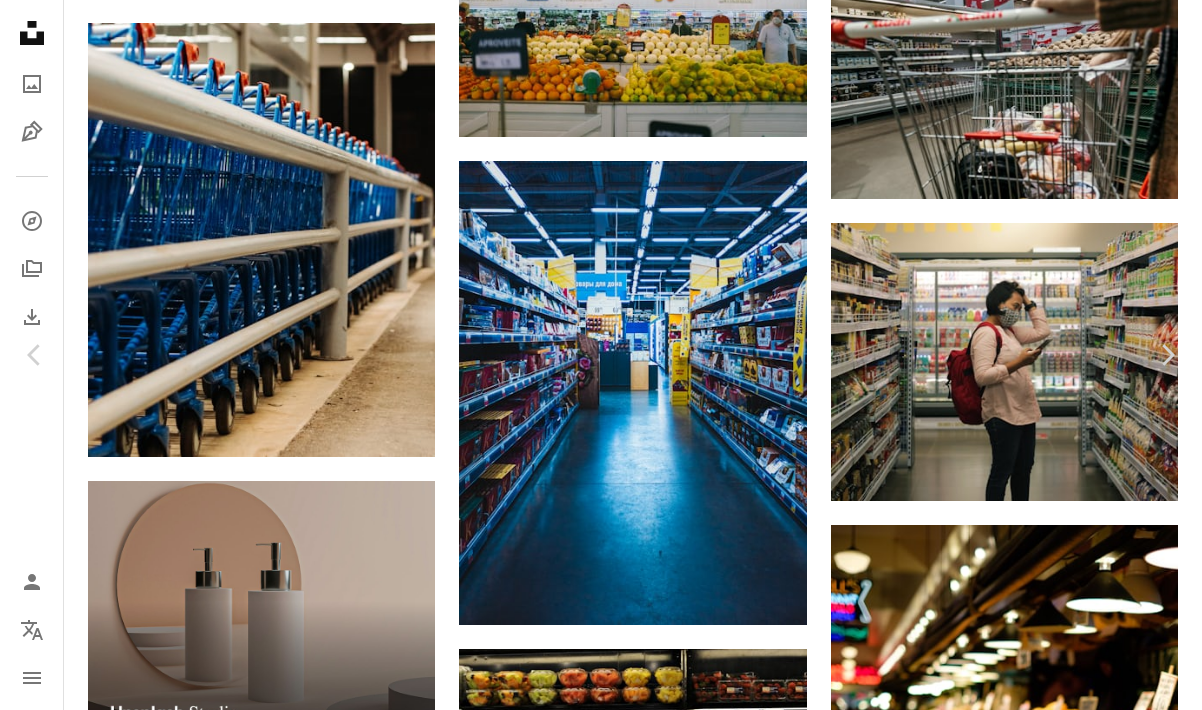 click on "An X shape Chevron left Chevron right [FIRST] [LAST] Disponível para contratação A checkmark inside of a circle A heart A plus sign Baixar gratuitamente Chevron down Zoom in Visualizações 1.811.045 Downloads 13.957 A forward-right arrow Compartilhar Info icon Informações More Actions Calendar outlined Publicada em  1 de dezembro de 2020 Camera google, Redmi Note 5 Safety Uso gratuito sob a  Licença da Unsplash alimento negócio compras armazém supermercado varejo loja Mantimentos prateleira dentro mercadoria consumismo sem pessoas corredor mercado loja mercearia Fotos gratuitas Pesquise imagens premium relacionadas na iStock  |  Economize 20% com o código UNSPLASH20 Ver mais na iStock  ↗ Imagens relacionadas A heart A plus sign [FIRST] [LAST] Disponível para contratação A checkmark inside of a circle Arrow pointing down A heart A plus sign [FIRST] [LAST] Disponível para contratação A checkmark inside of a circle Arrow pointing down Plus sign for Unsplash+ A heart A plus sign [FIRST] [LAST]" at bounding box center (601, 5670) 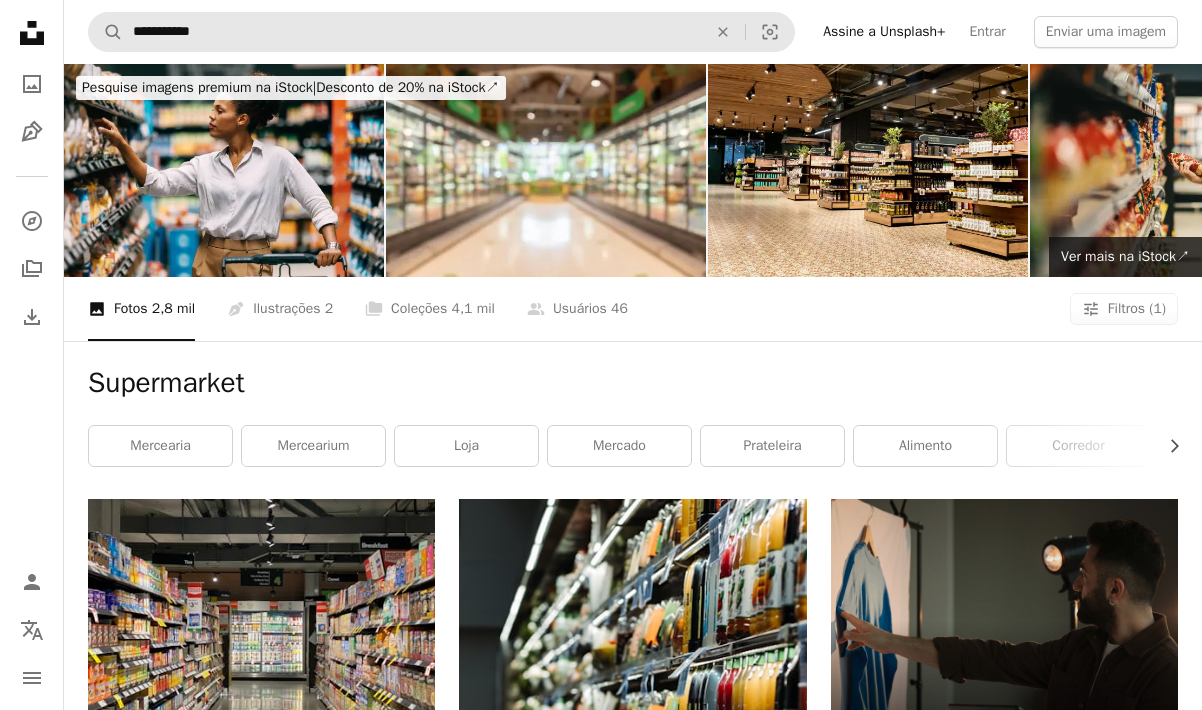 scroll, scrollTop: 0, scrollLeft: 0, axis: both 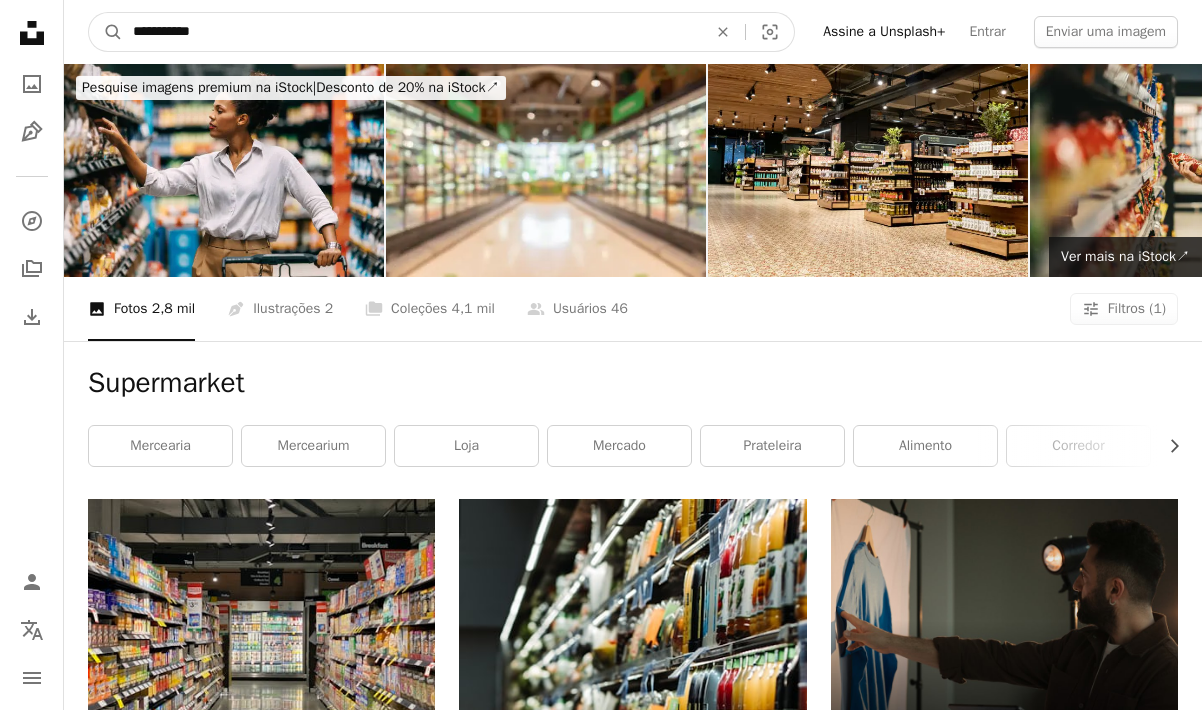 click on "**********" at bounding box center (412, 32) 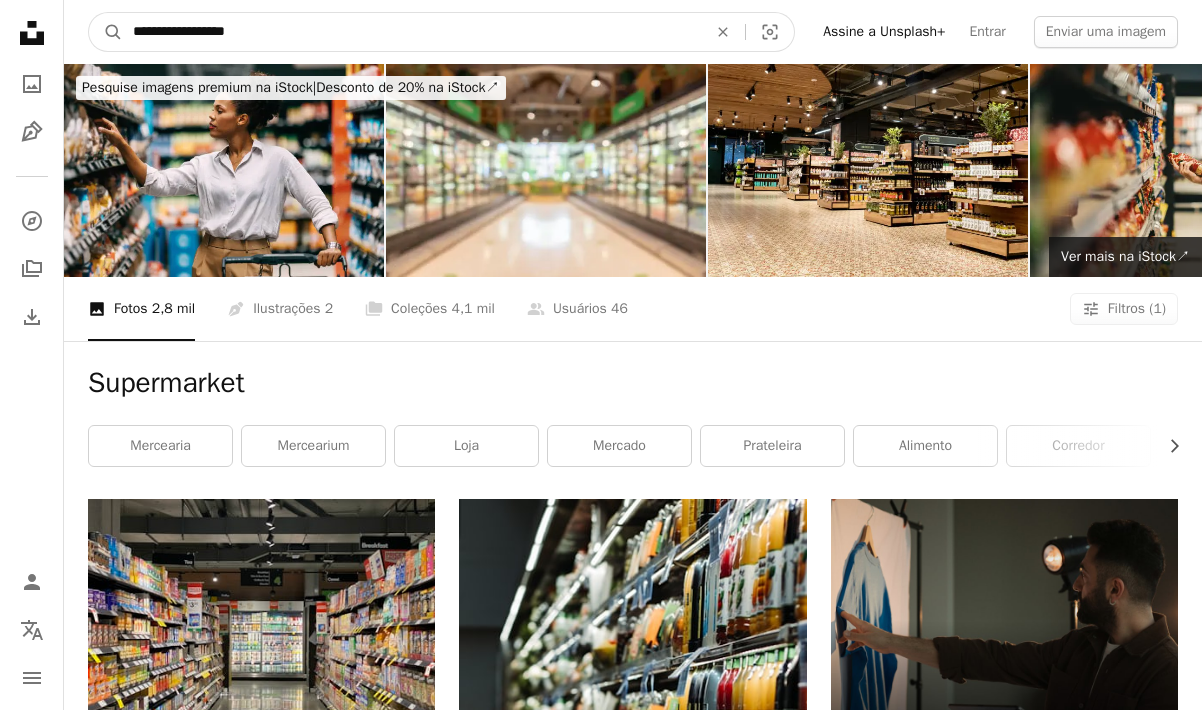 type on "**********" 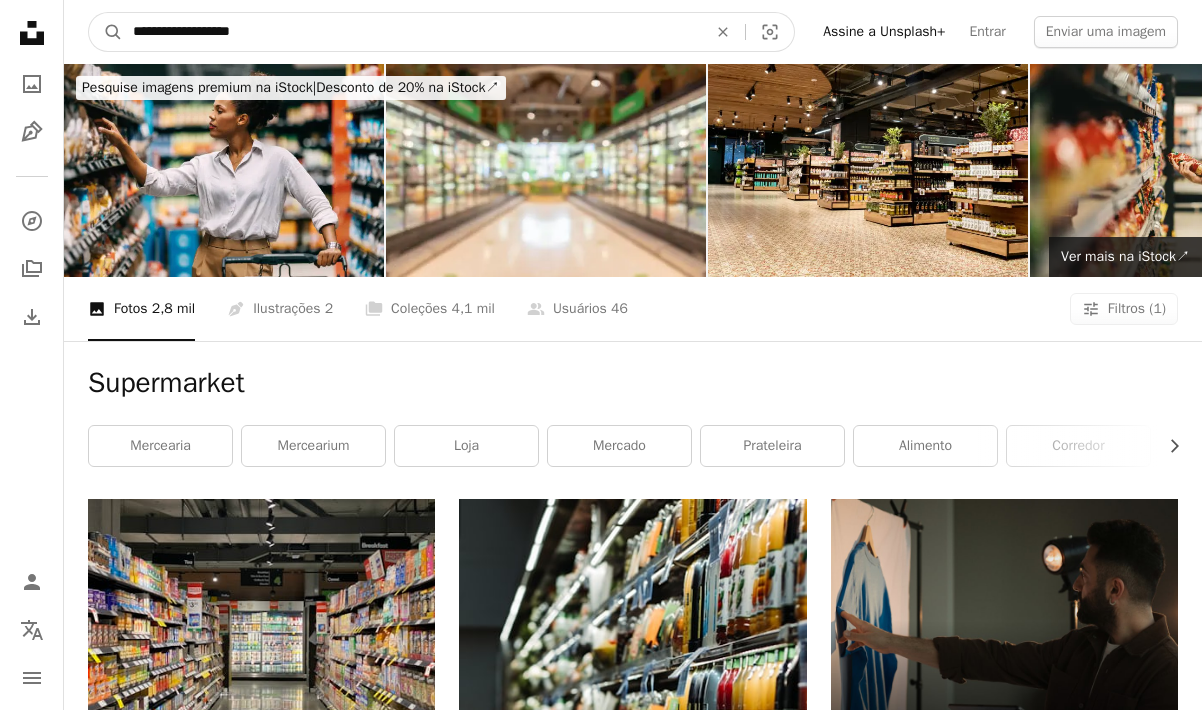 click on "A magnifying glass" at bounding box center [106, 32] 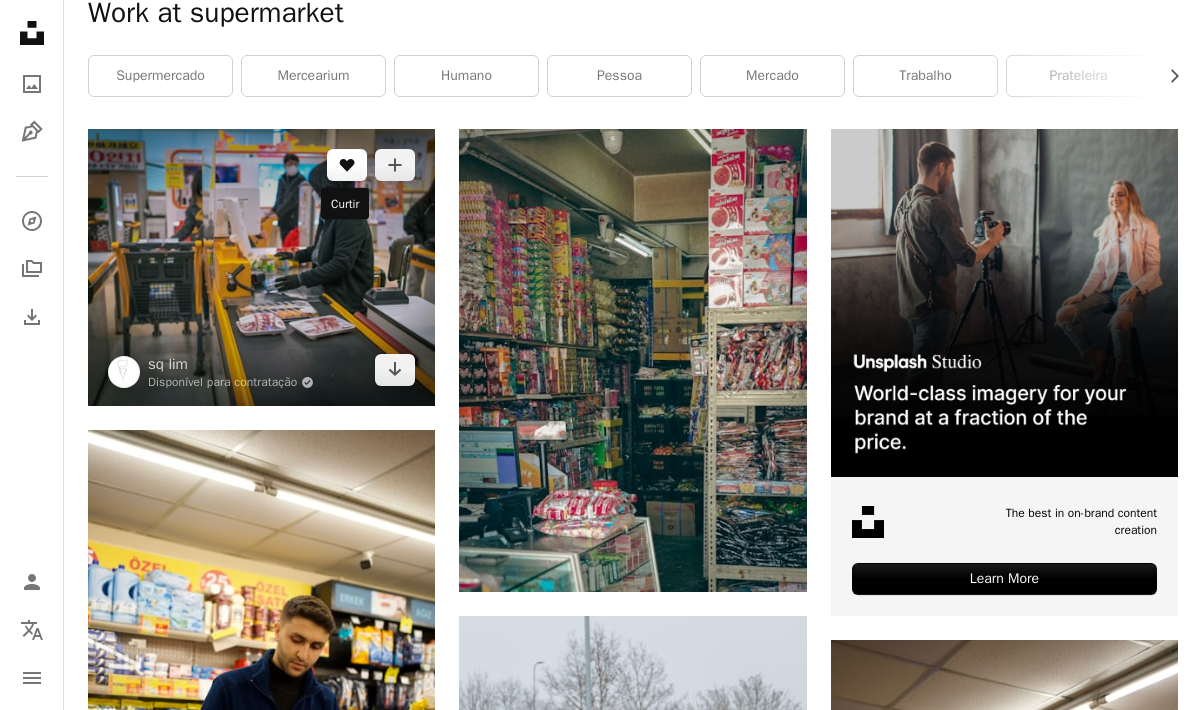 scroll, scrollTop: 851, scrollLeft: 0, axis: vertical 